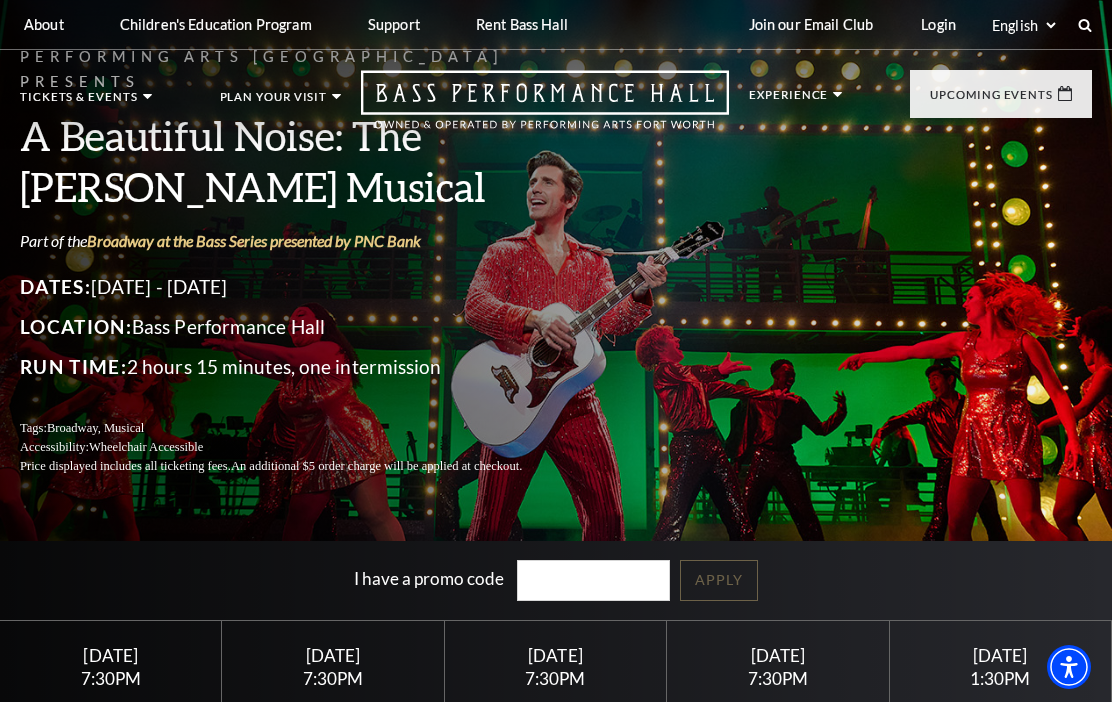 scroll, scrollTop: 0, scrollLeft: 0, axis: both 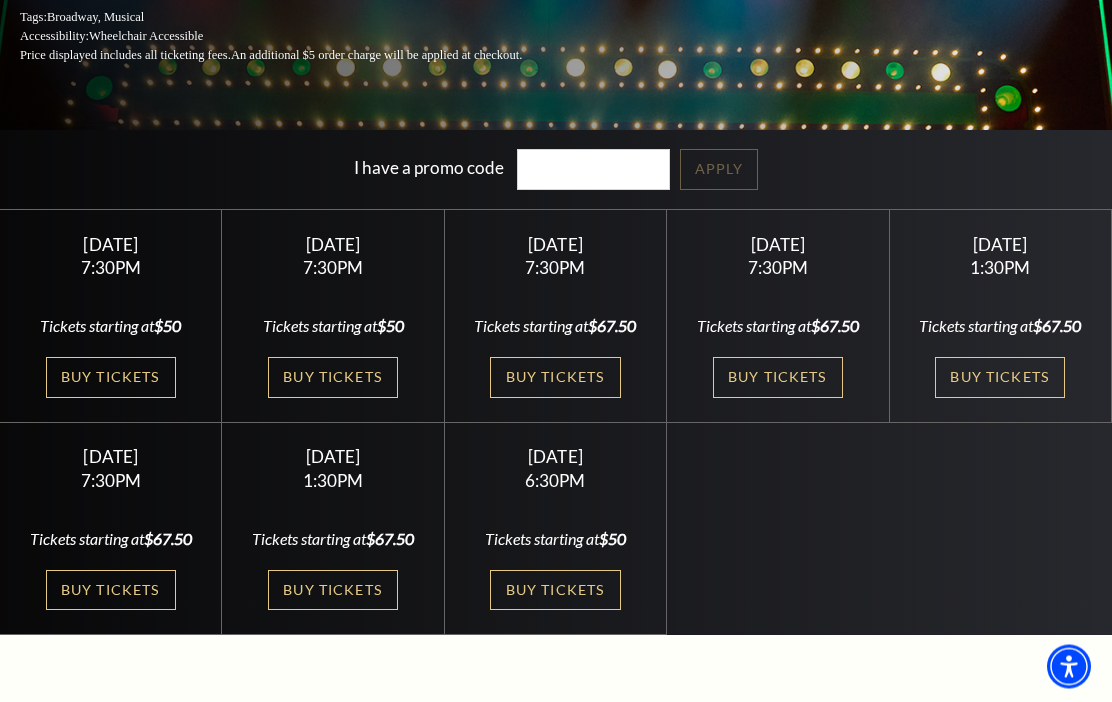 click on "Buy Tickets" at bounding box center (333, 378) 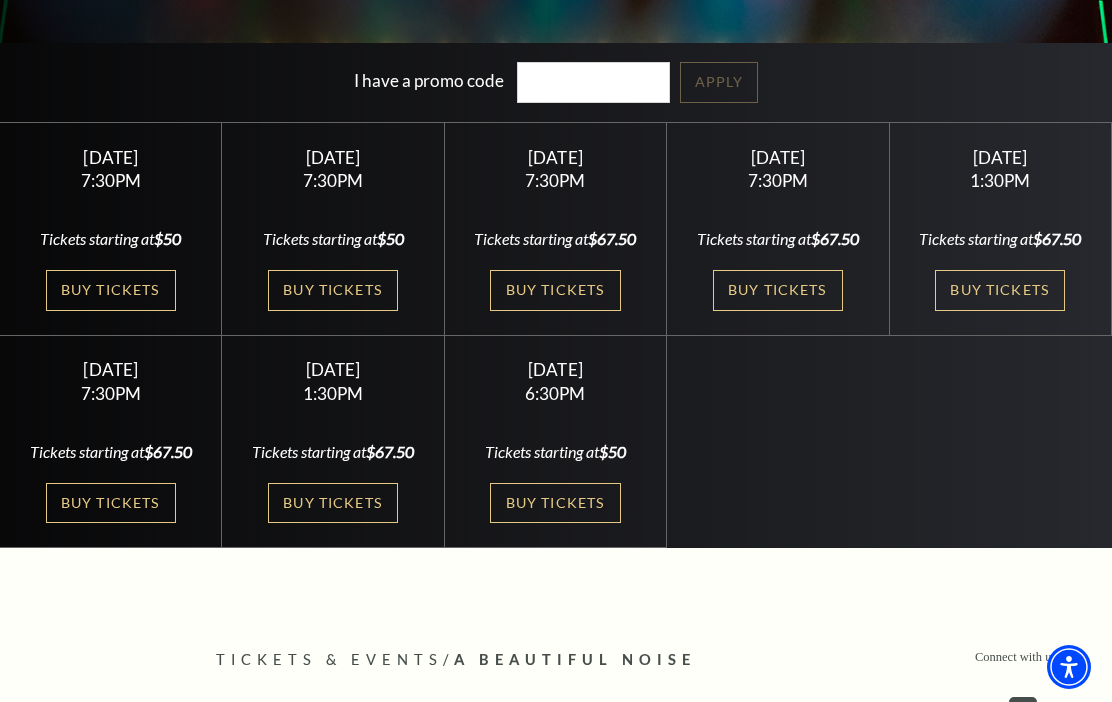 click on "Buy Tickets" at bounding box center (111, 290) 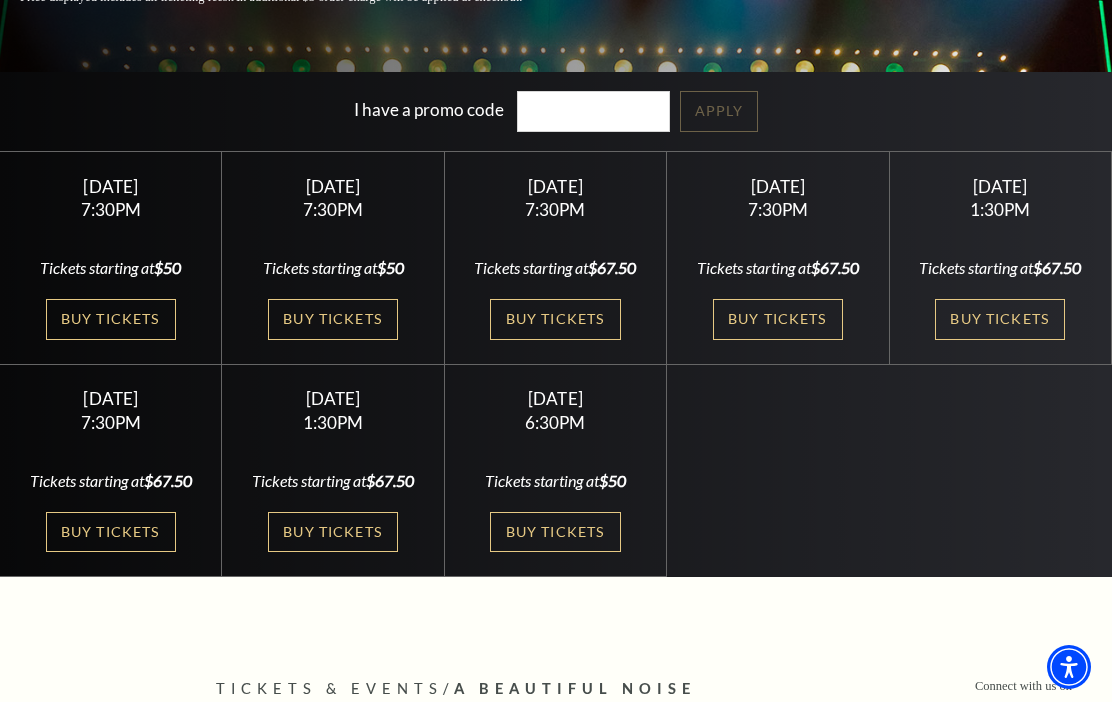 scroll, scrollTop: 471, scrollLeft: 0, axis: vertical 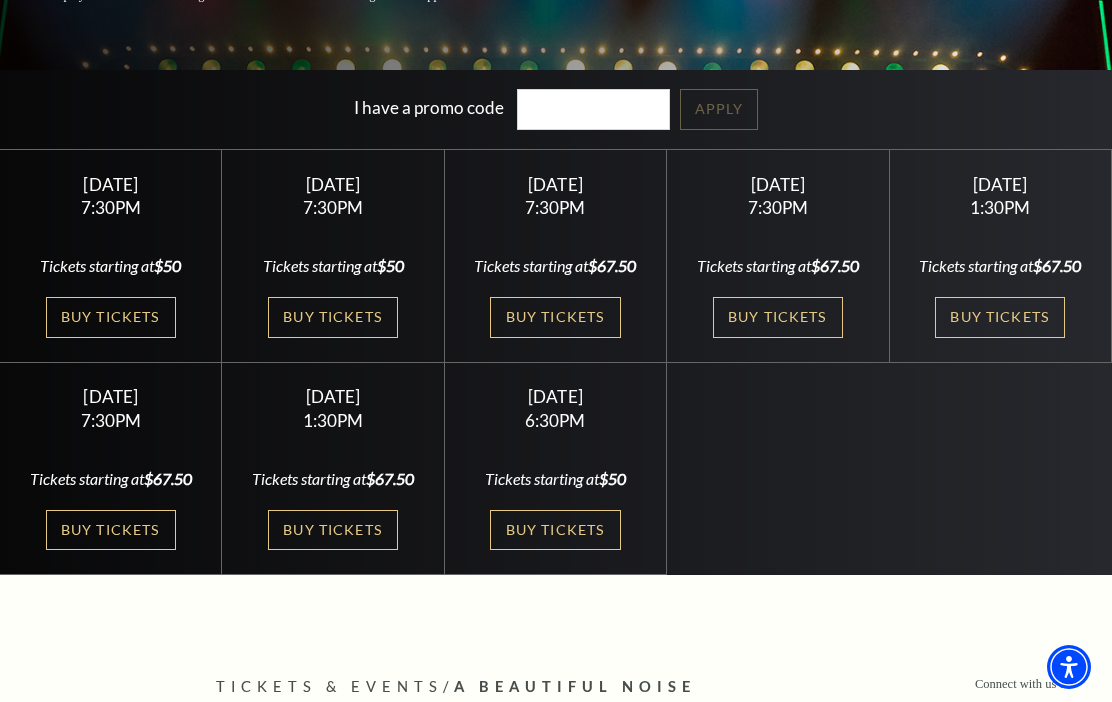 click on "Buy Tickets" at bounding box center (111, 317) 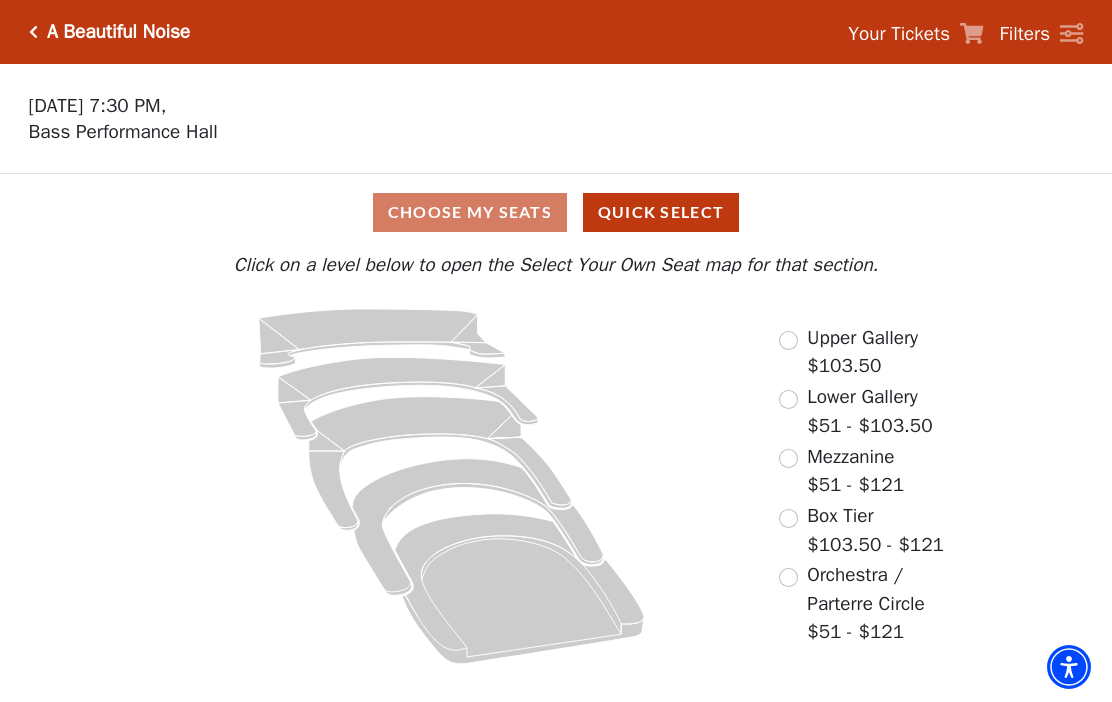 scroll, scrollTop: 0, scrollLeft: 0, axis: both 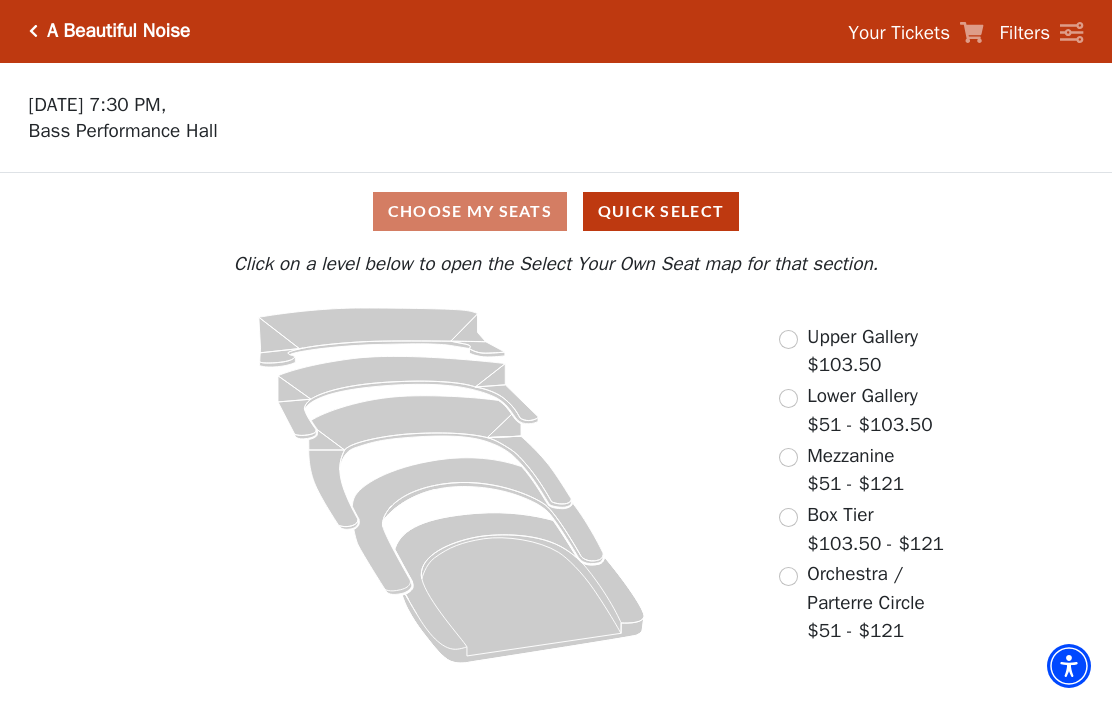 click on "Choose My Seats
Quick Select" at bounding box center (556, 212) 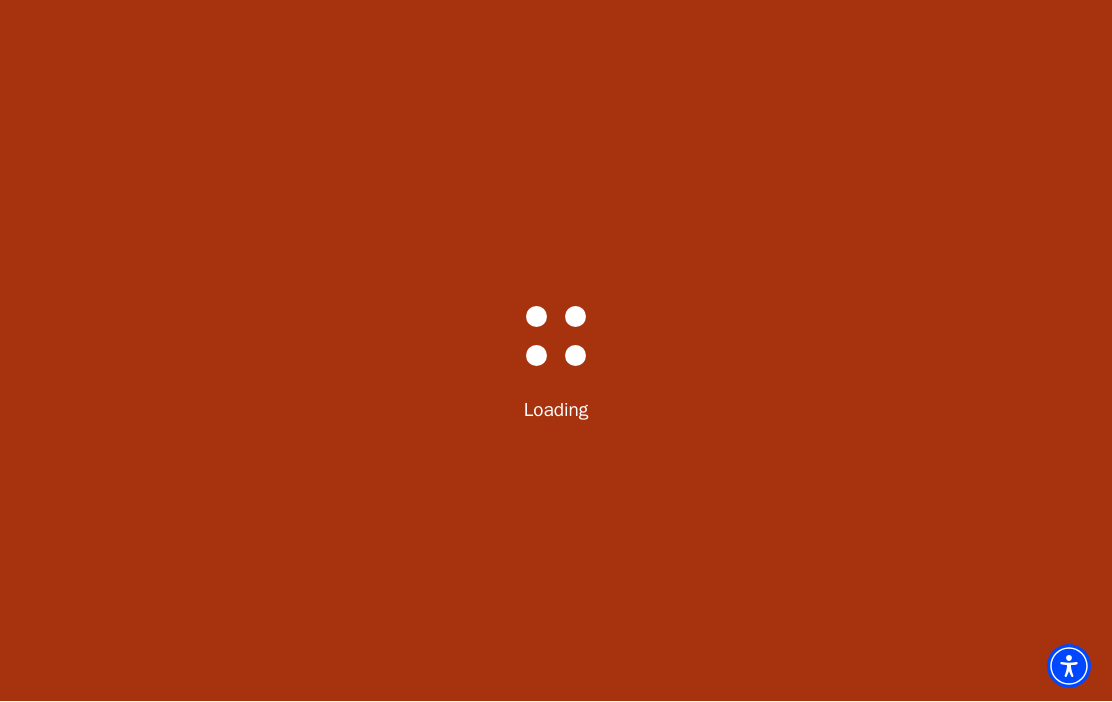 select on "6221" 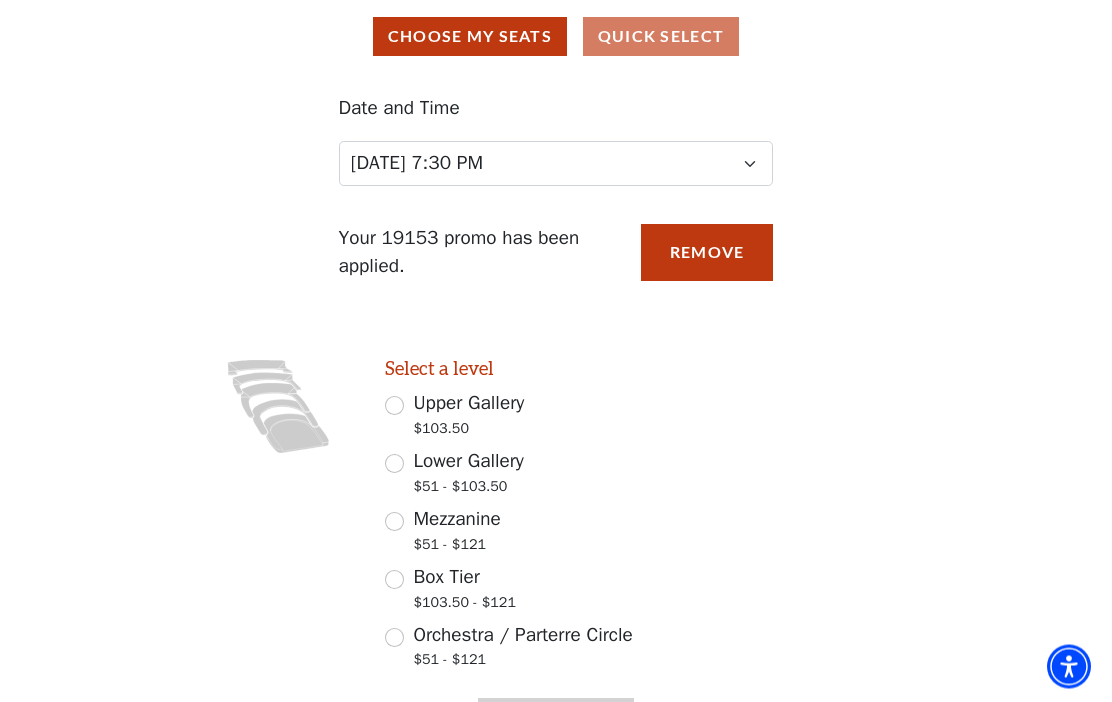 scroll, scrollTop: 190, scrollLeft: 0, axis: vertical 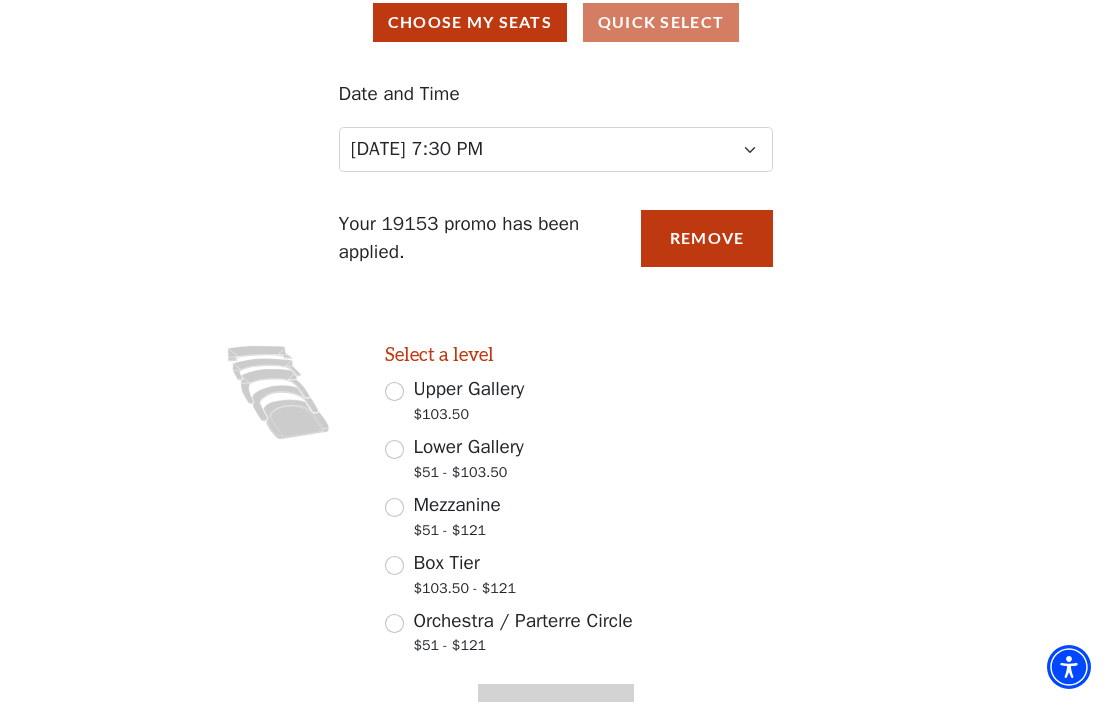 click on "Orchestra / Parterre Circle     $51 - $121" at bounding box center [394, 623] 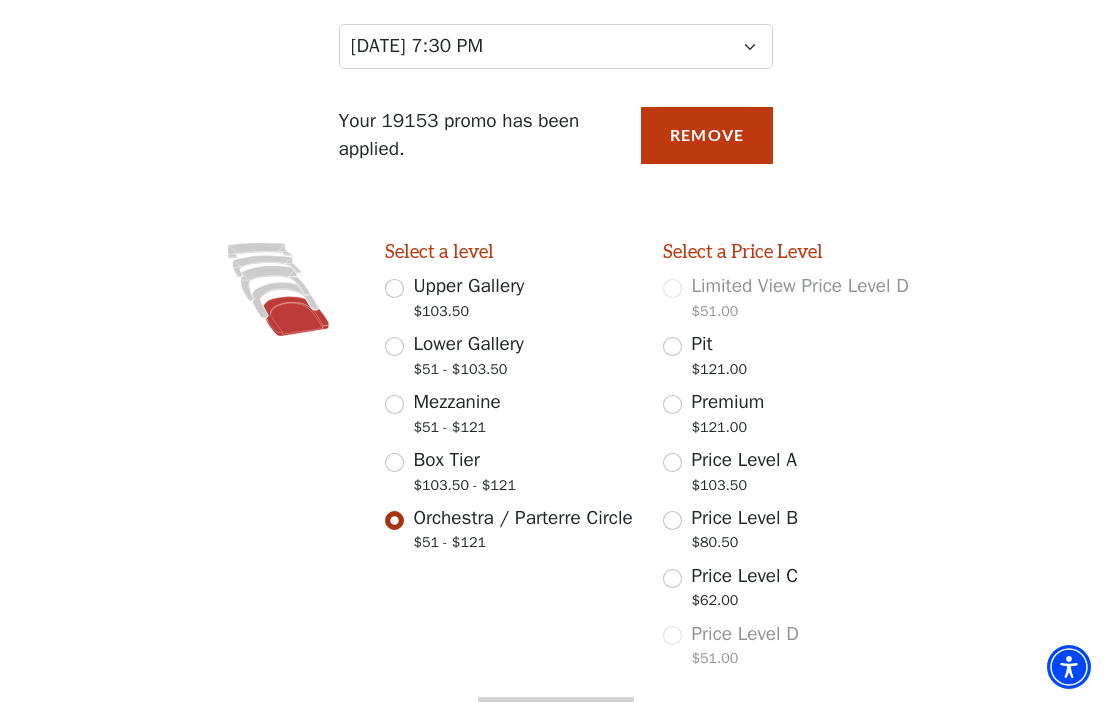 scroll, scrollTop: 349, scrollLeft: 0, axis: vertical 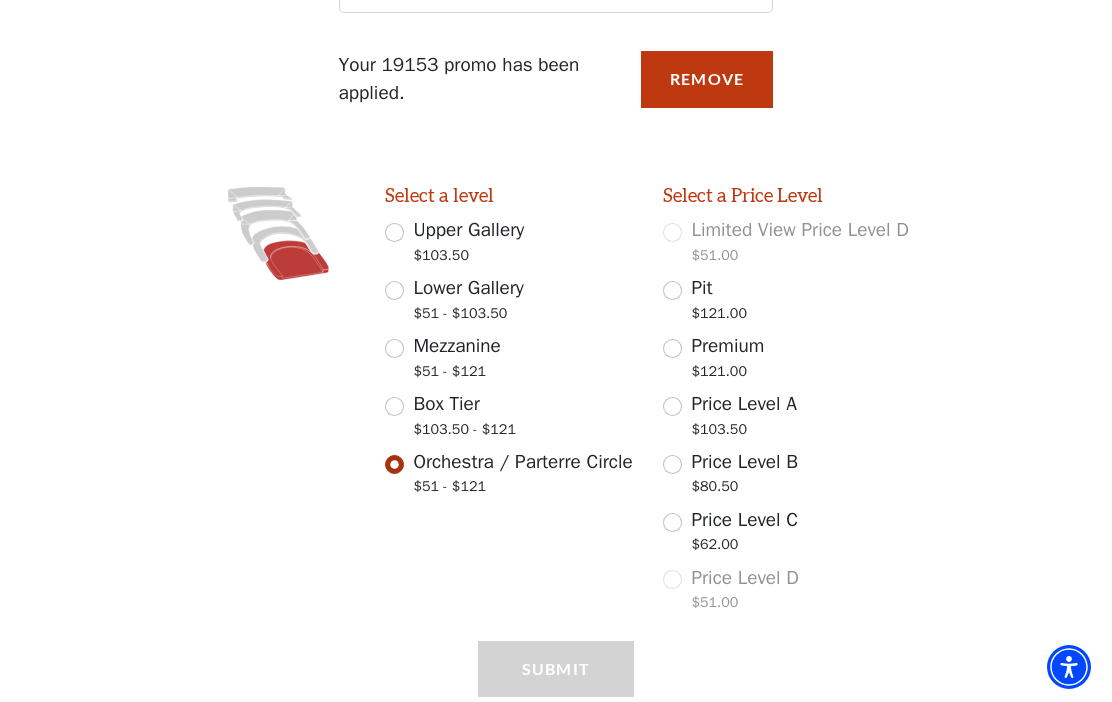 click on "Premium $121.00" at bounding box center (672, 348) 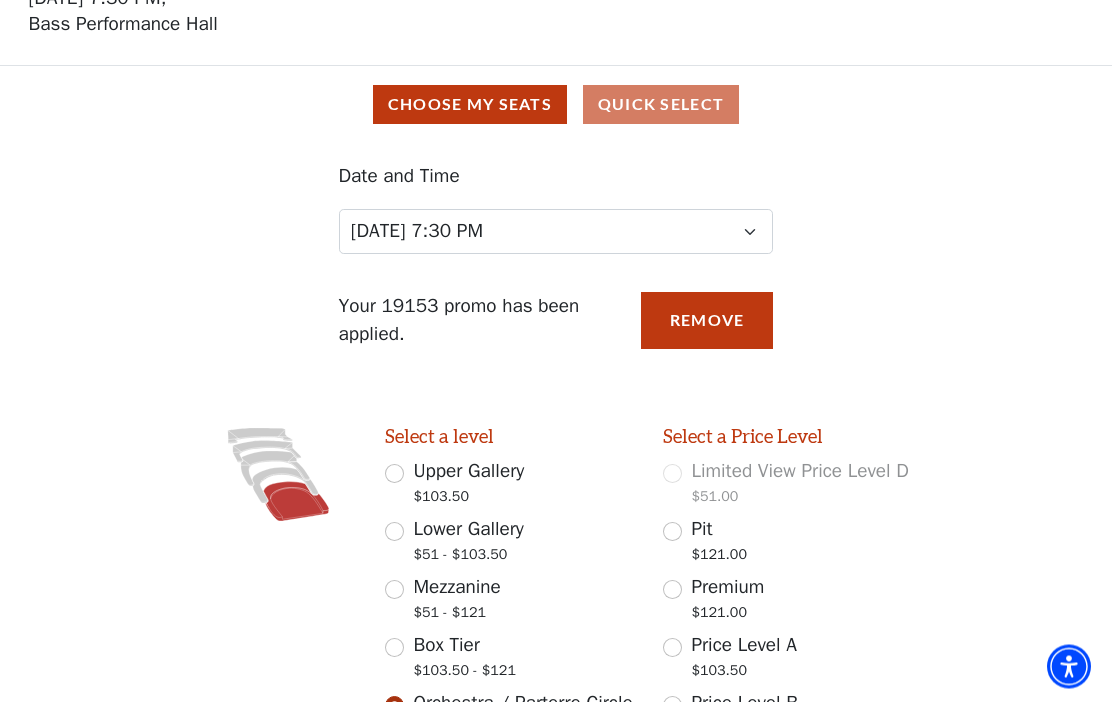 scroll, scrollTop: 0, scrollLeft: 0, axis: both 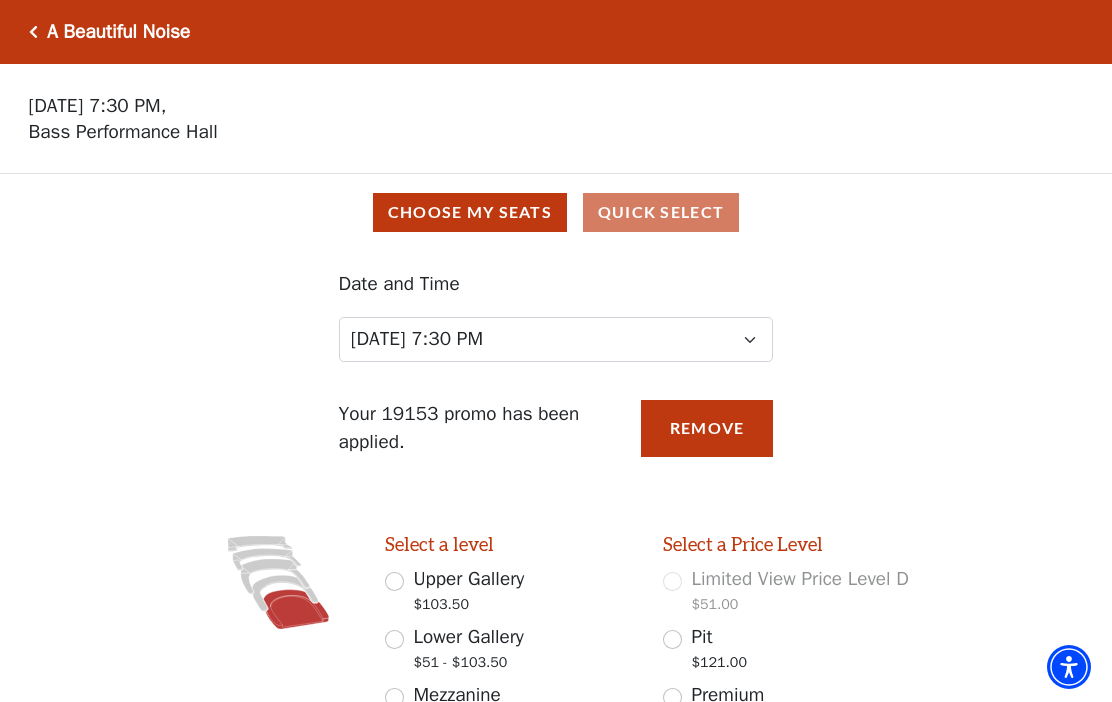 click on "Choose My Seats" at bounding box center [470, 212] 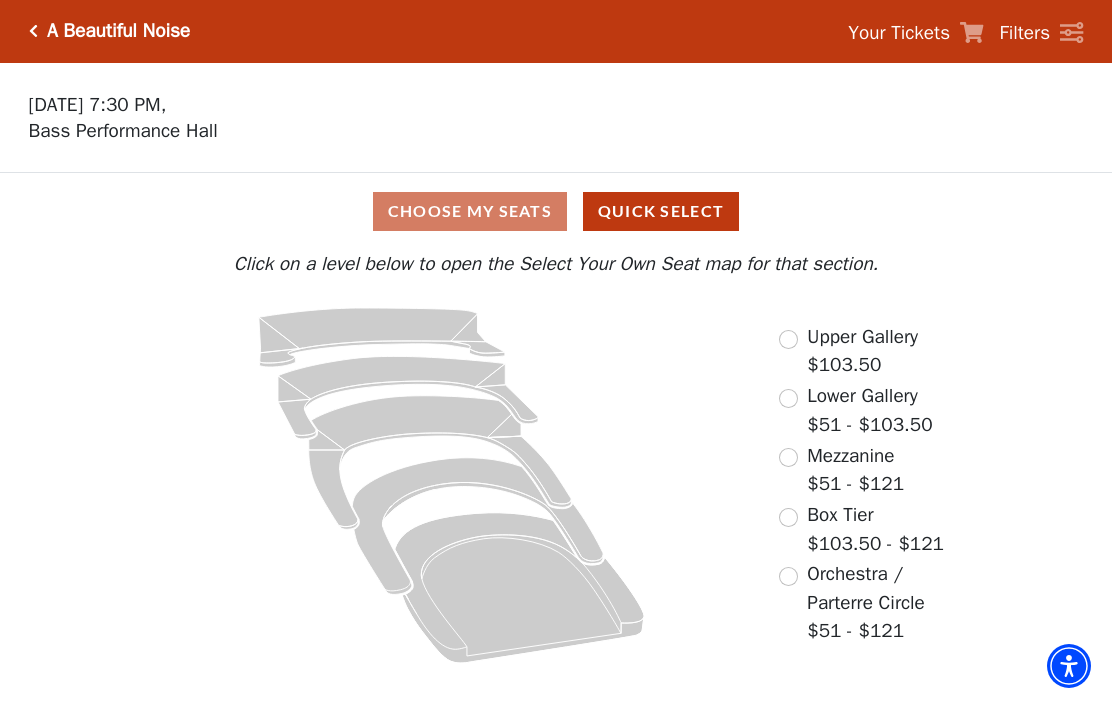 click at bounding box center (788, 577) 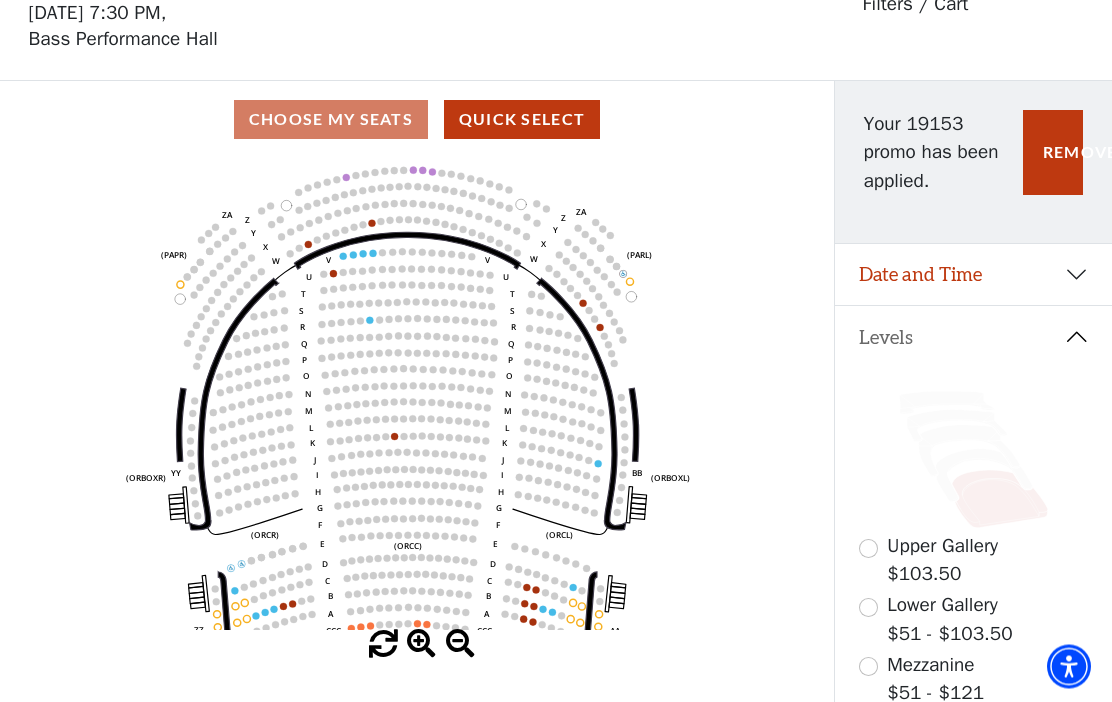 scroll, scrollTop: 93, scrollLeft: 0, axis: vertical 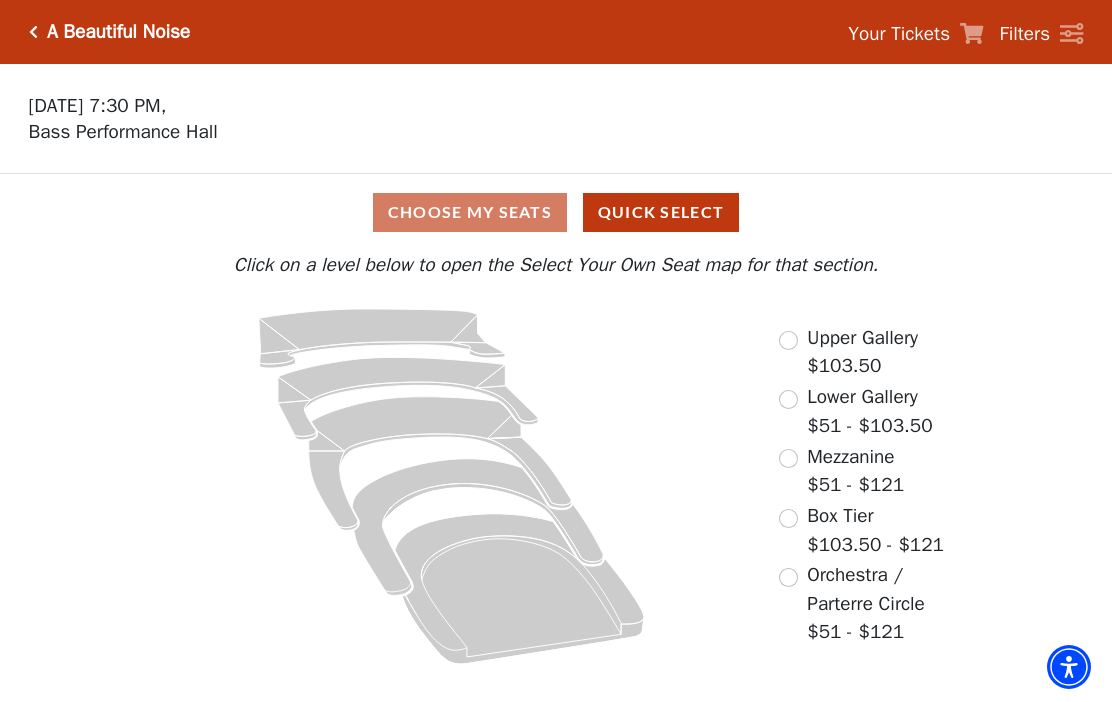click on "Choose My Seats
Quick Select" at bounding box center [556, 212] 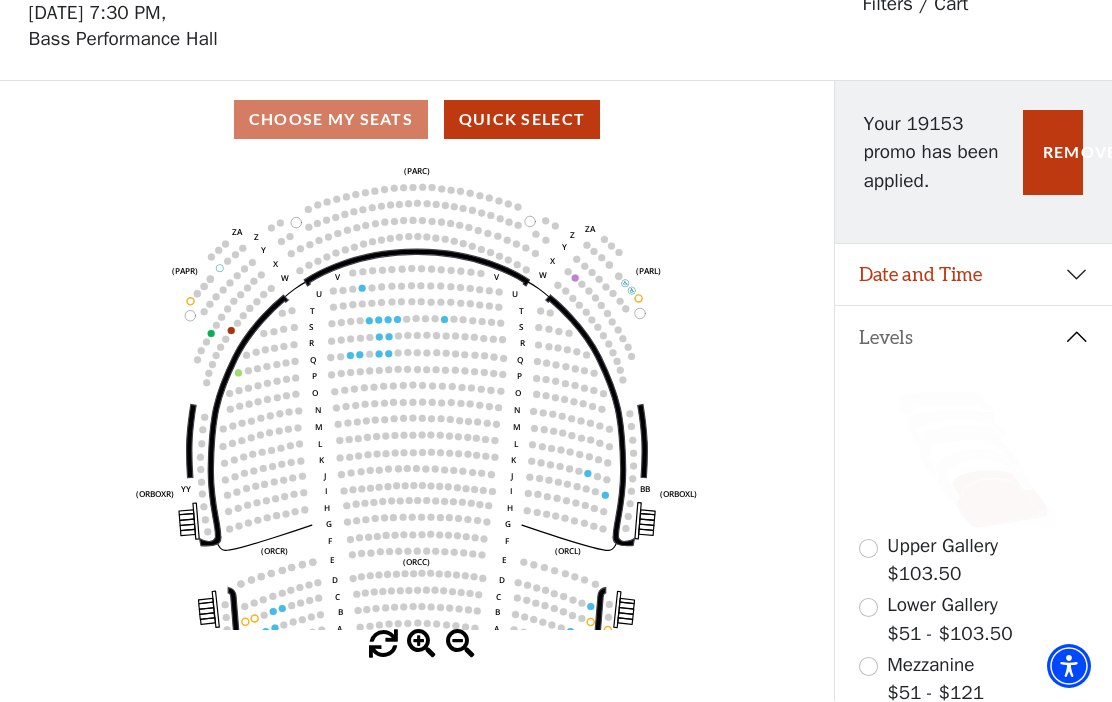 scroll, scrollTop: 93, scrollLeft: 0, axis: vertical 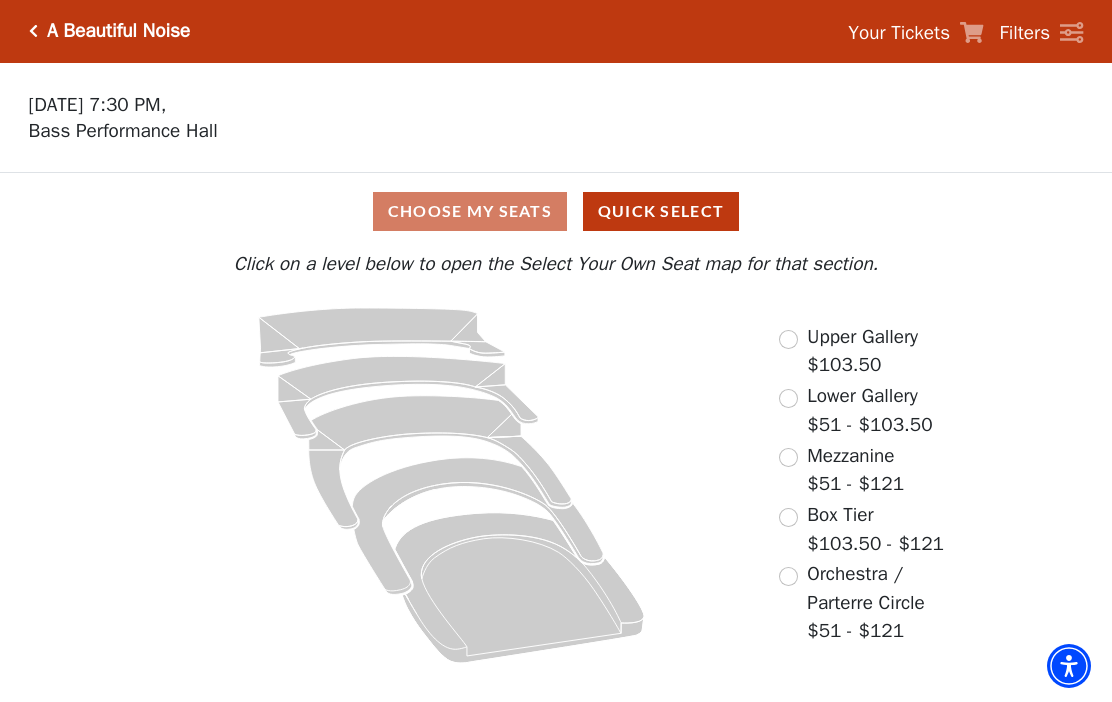click on "Choose My Seats
Quick Select" at bounding box center [556, 212] 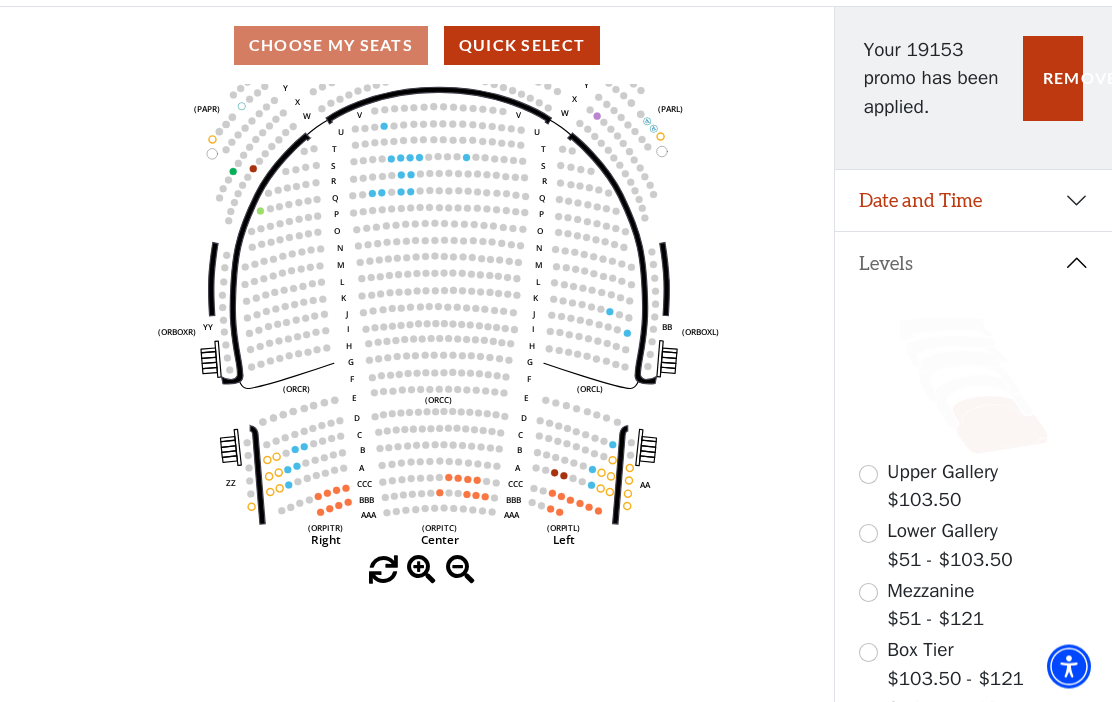 scroll, scrollTop: 172, scrollLeft: 0, axis: vertical 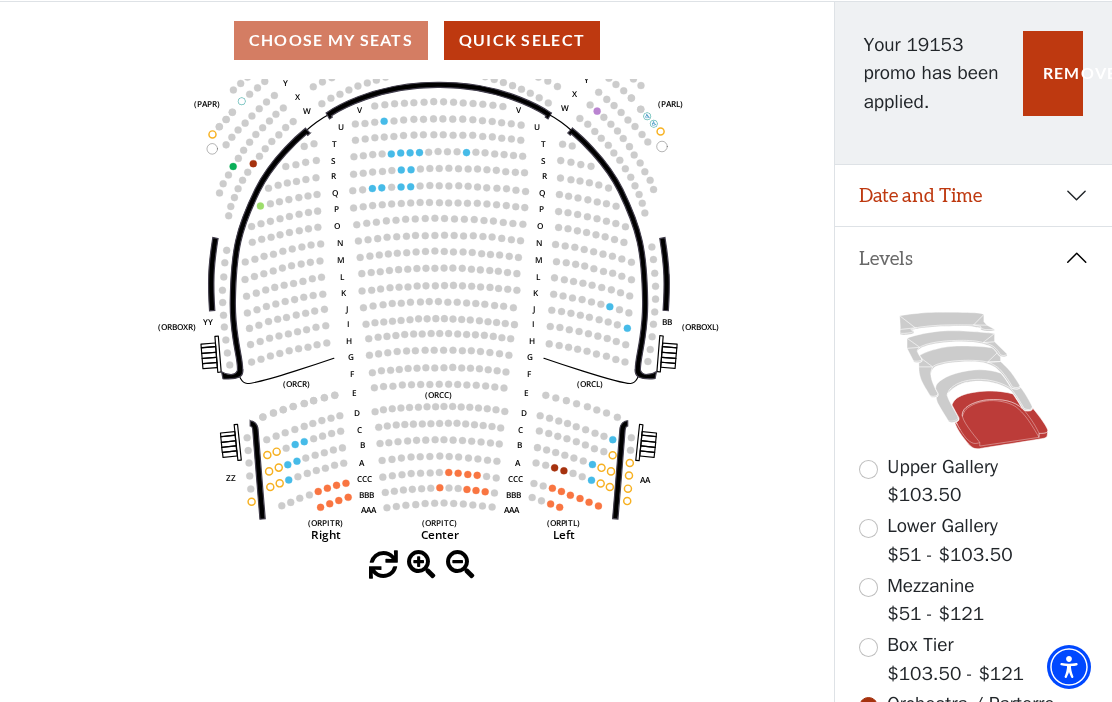 click on "Lower Gallery $51 - $103.50" at bounding box center [949, 540] 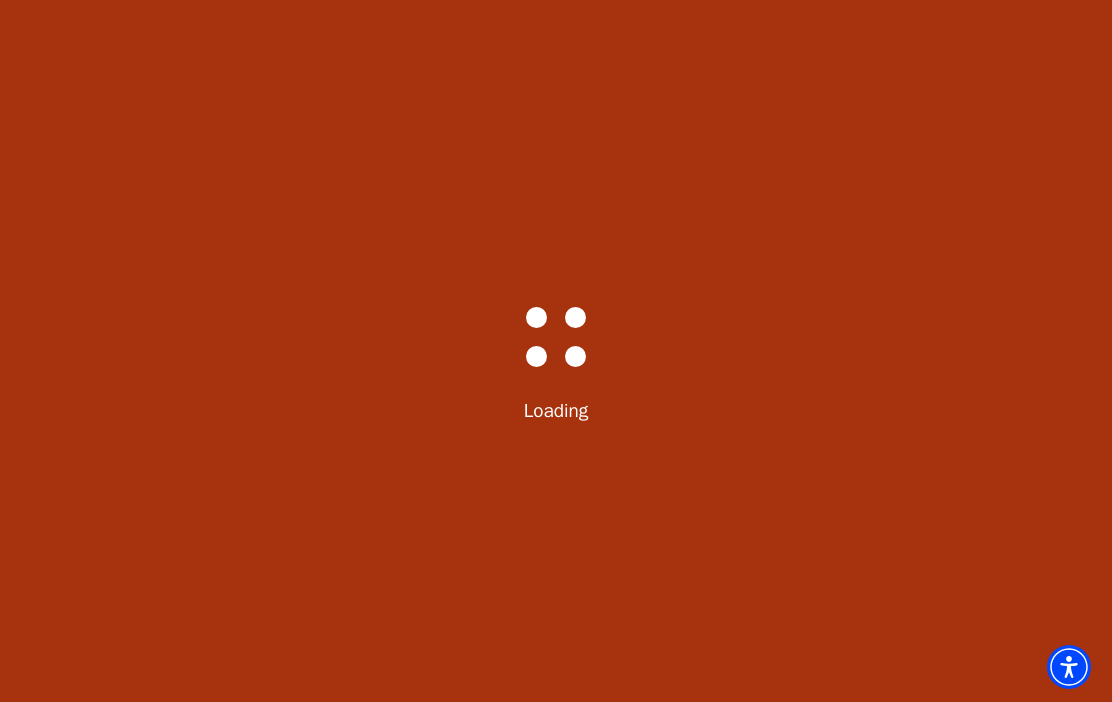 scroll, scrollTop: 0, scrollLeft: 0, axis: both 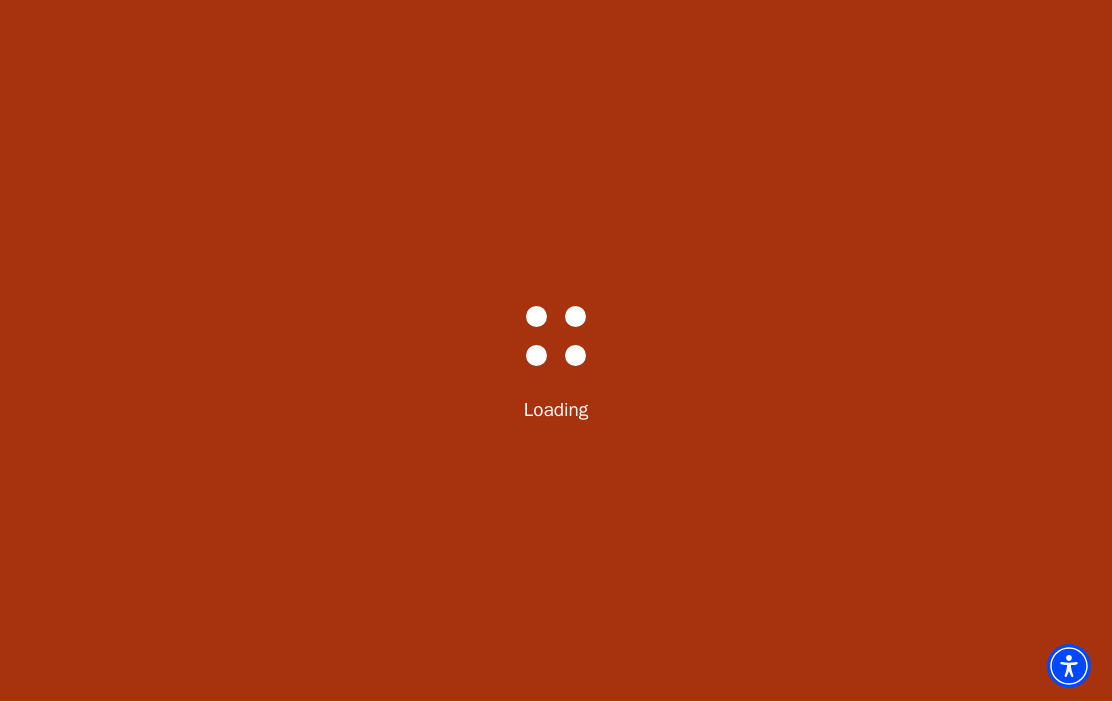 click on "Bass-Hall_Loader-Med-Gray   Loading" at bounding box center (556, 351) 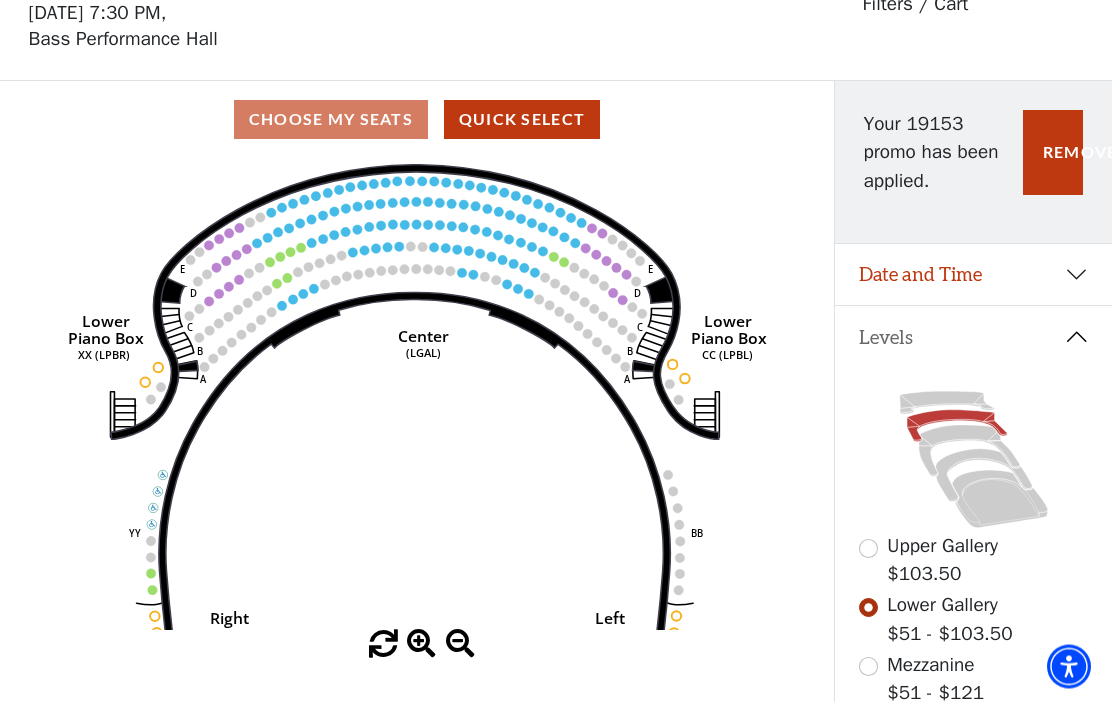 scroll, scrollTop: 93, scrollLeft: 0, axis: vertical 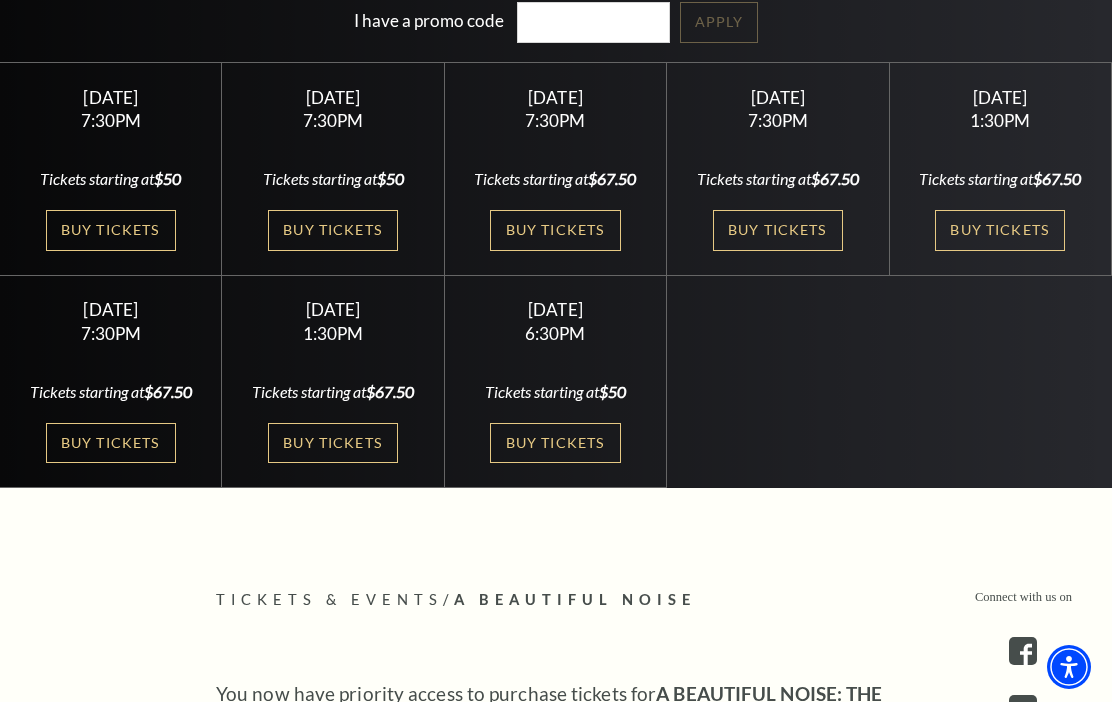 click on "Buy Tickets" at bounding box center [111, 230] 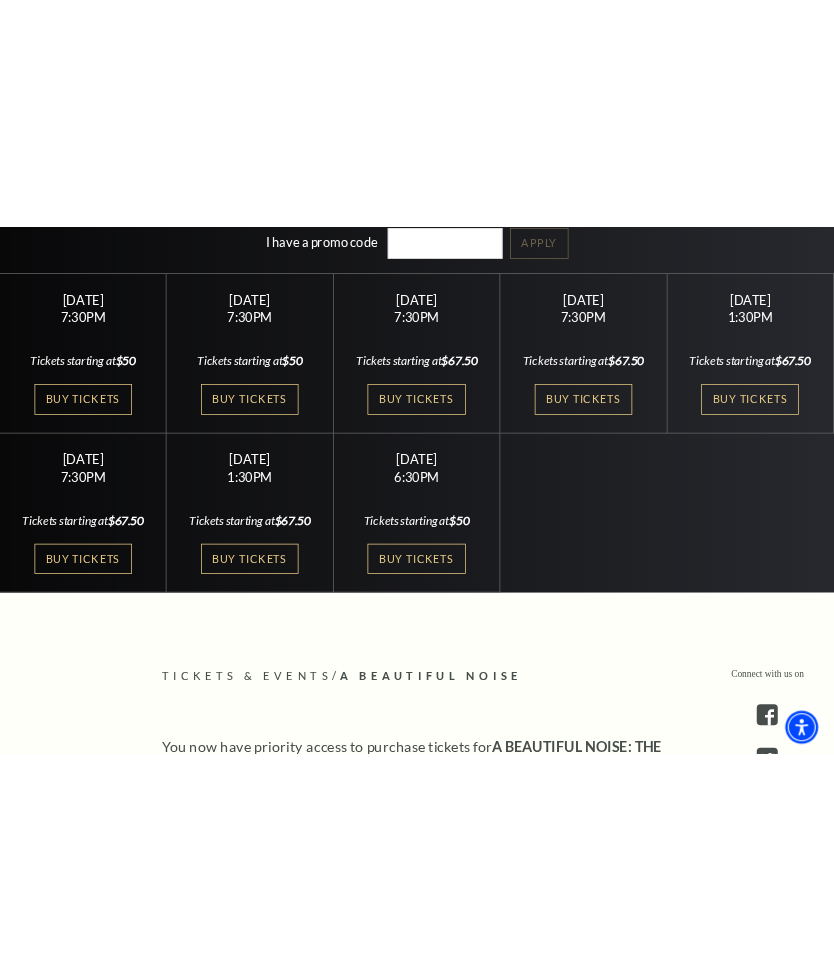 scroll, scrollTop: 494, scrollLeft: 0, axis: vertical 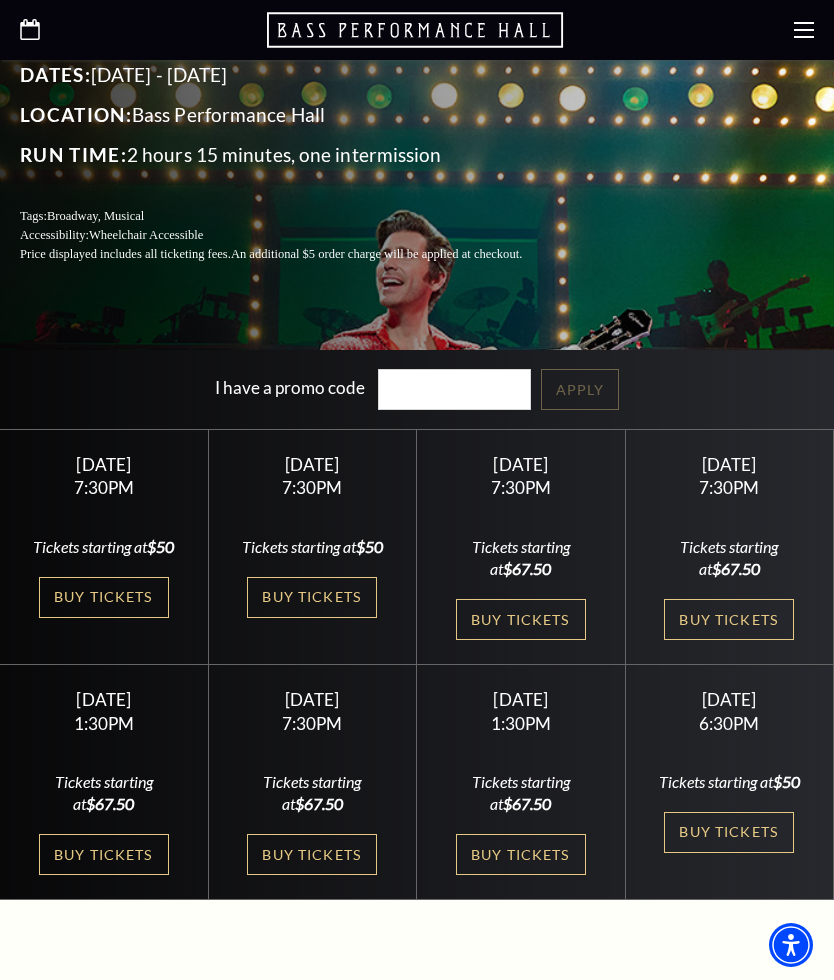 click on "Buy Tickets" at bounding box center [312, 597] 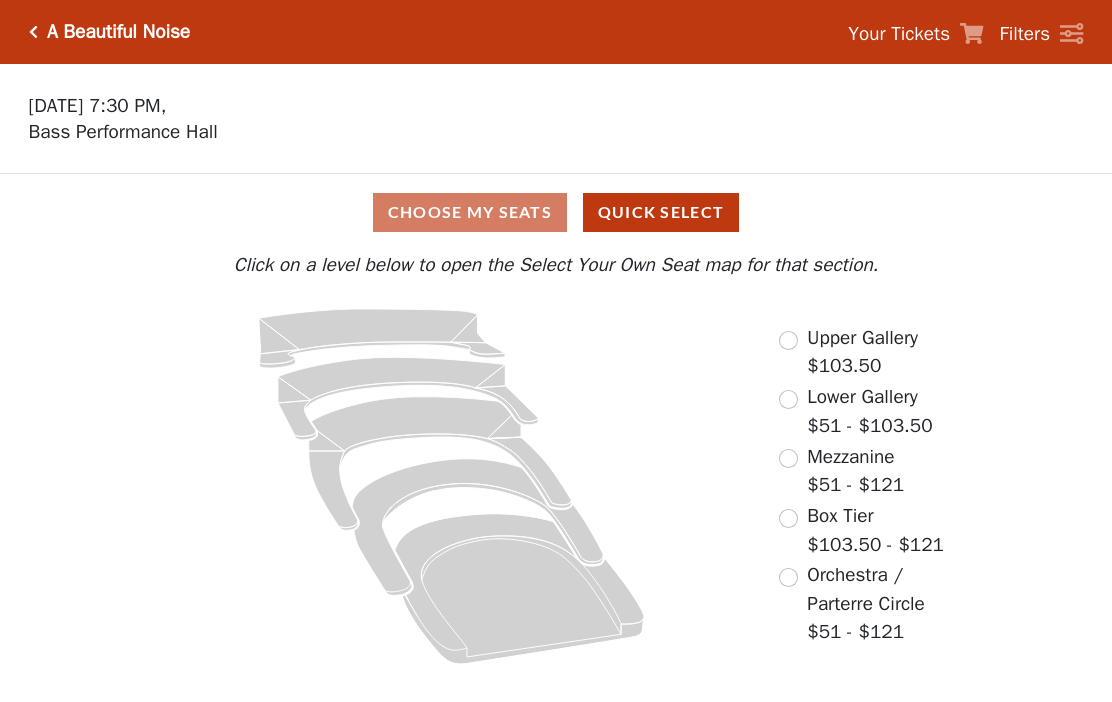scroll, scrollTop: 0, scrollLeft: 0, axis: both 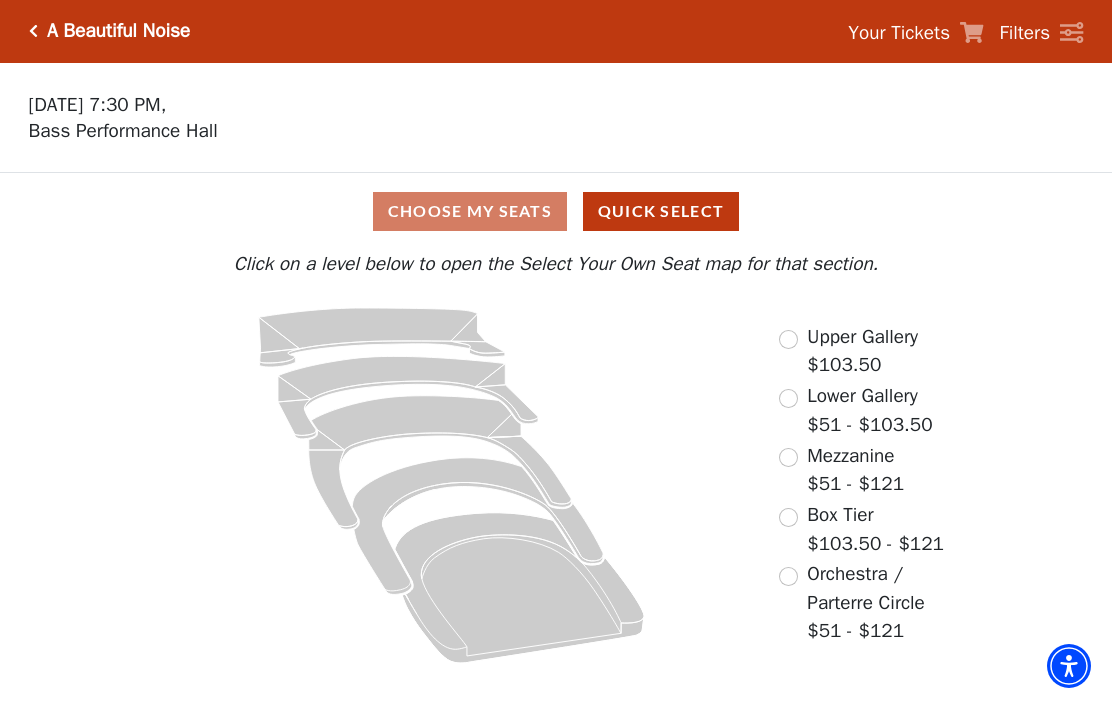 click at bounding box center (788, 577) 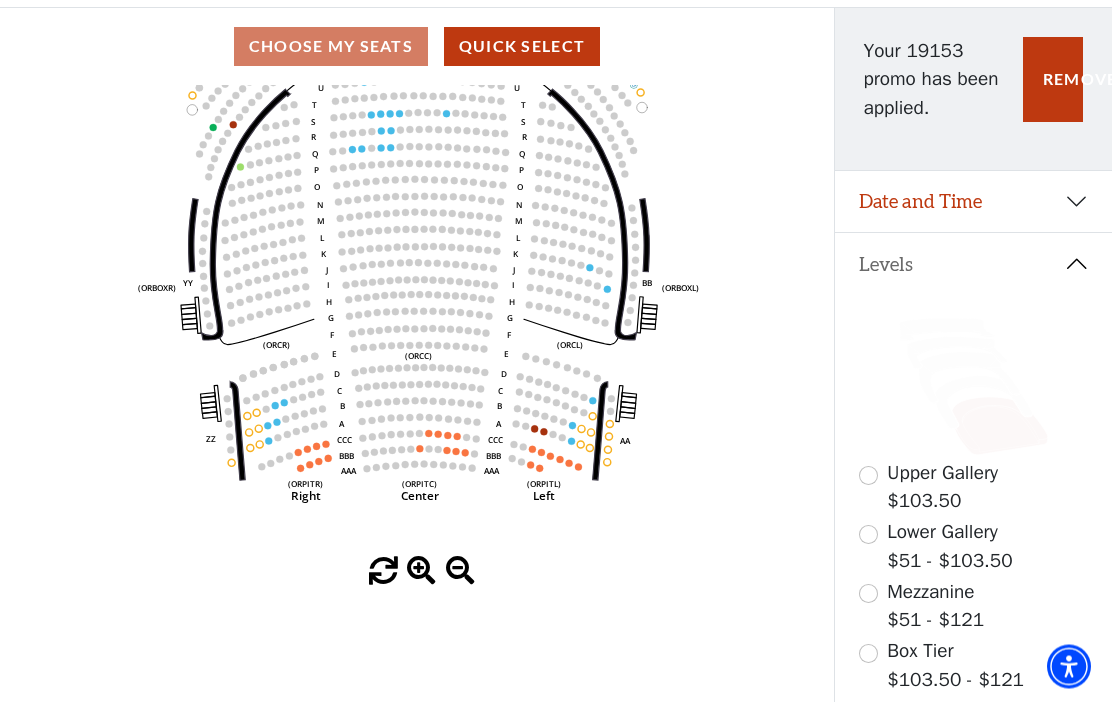 scroll, scrollTop: 170, scrollLeft: 0, axis: vertical 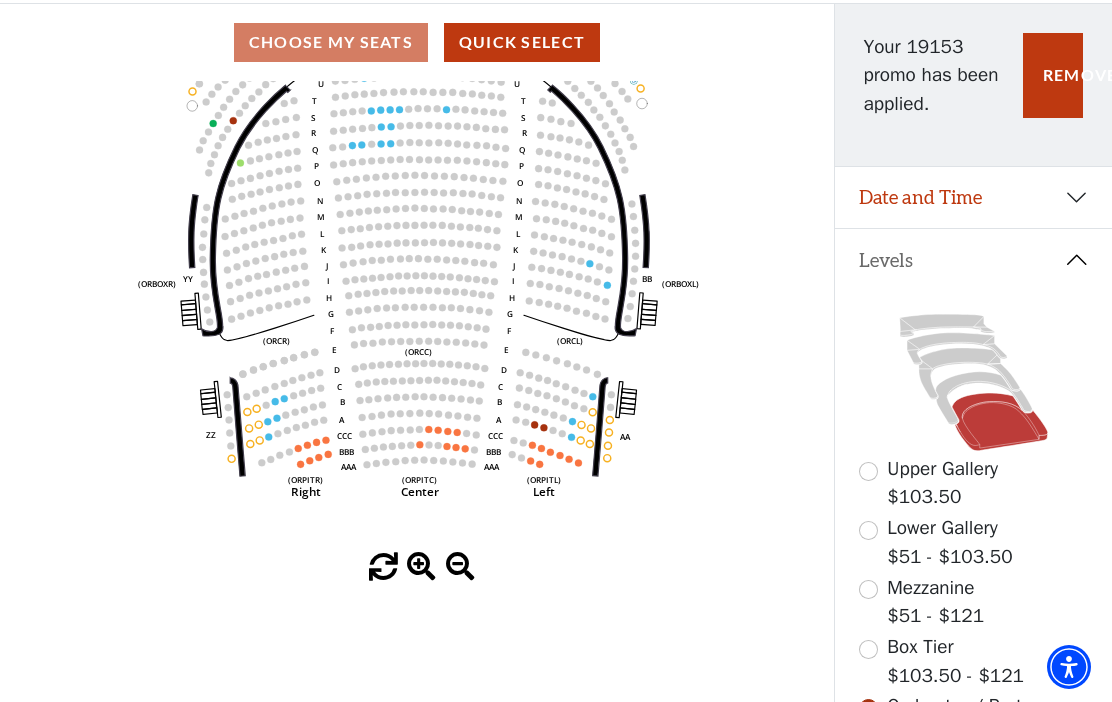 click 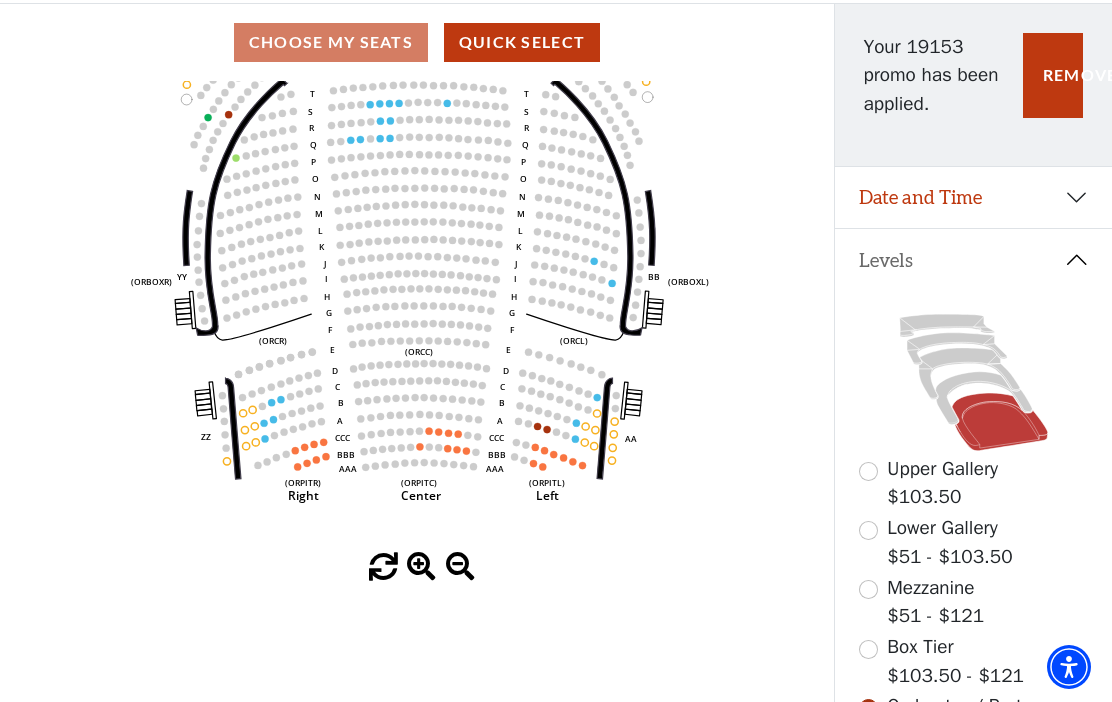 click at bounding box center (421, 567) 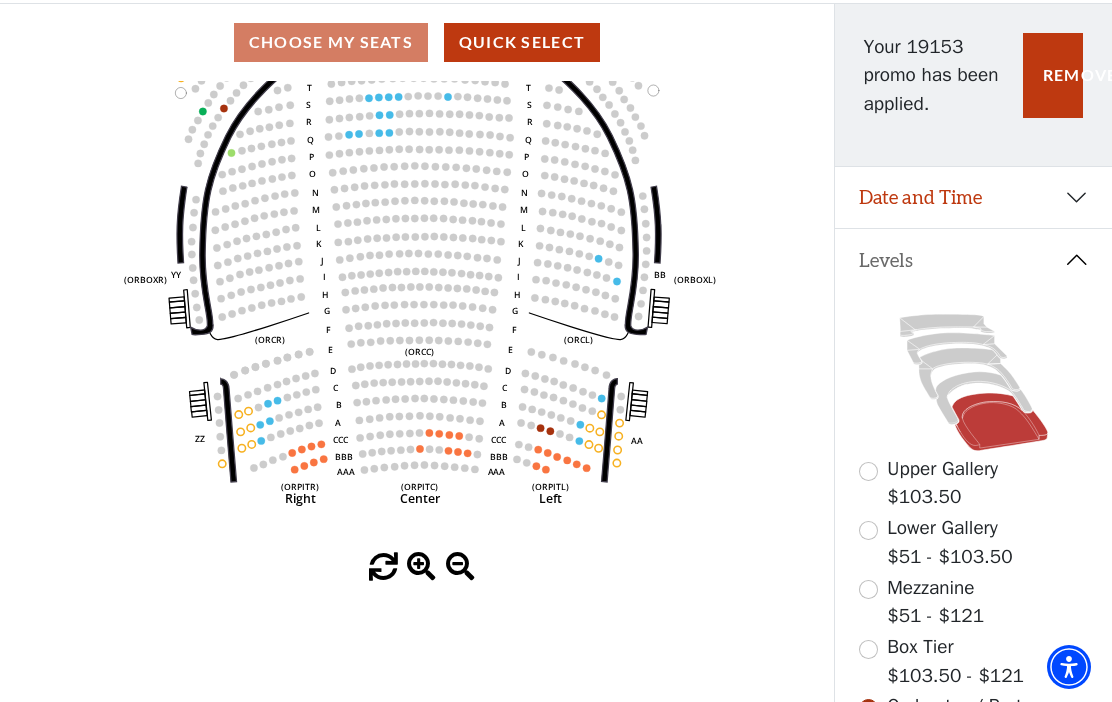 click at bounding box center (421, 567) 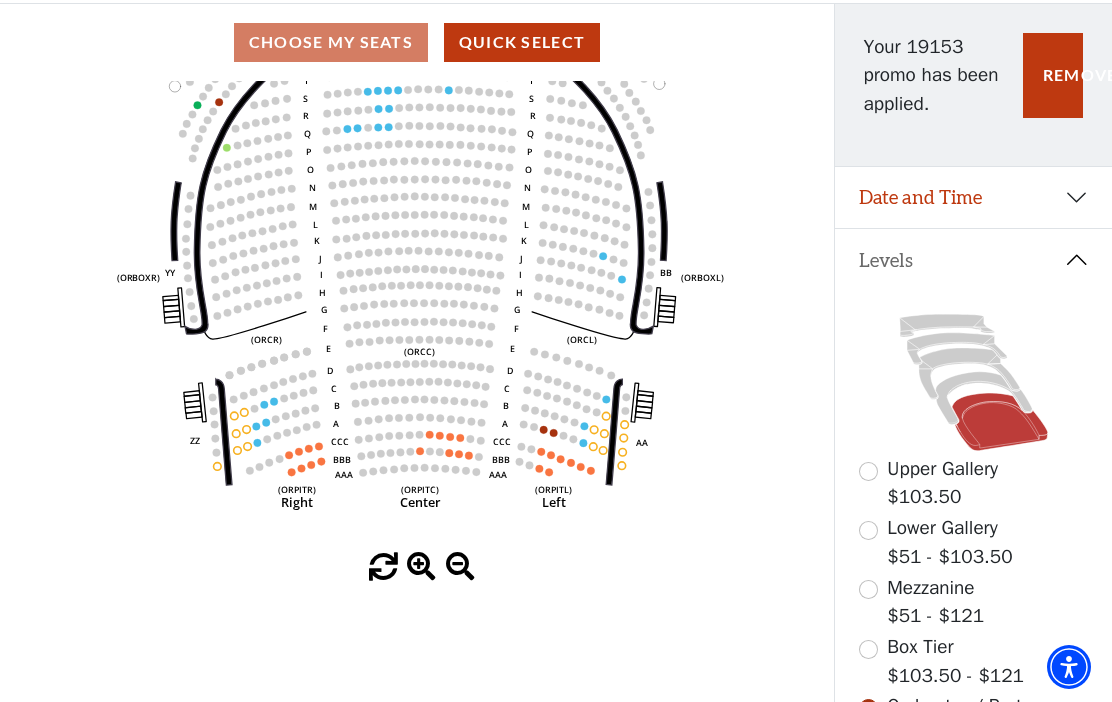 click at bounding box center (421, 567) 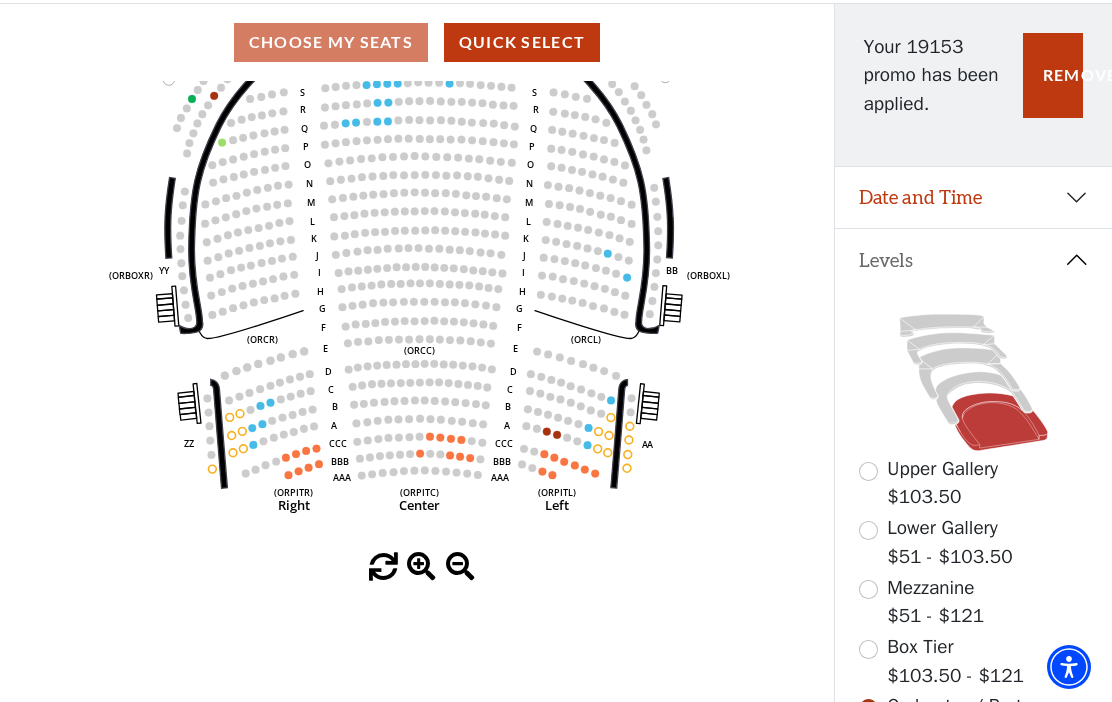 click at bounding box center (421, 567) 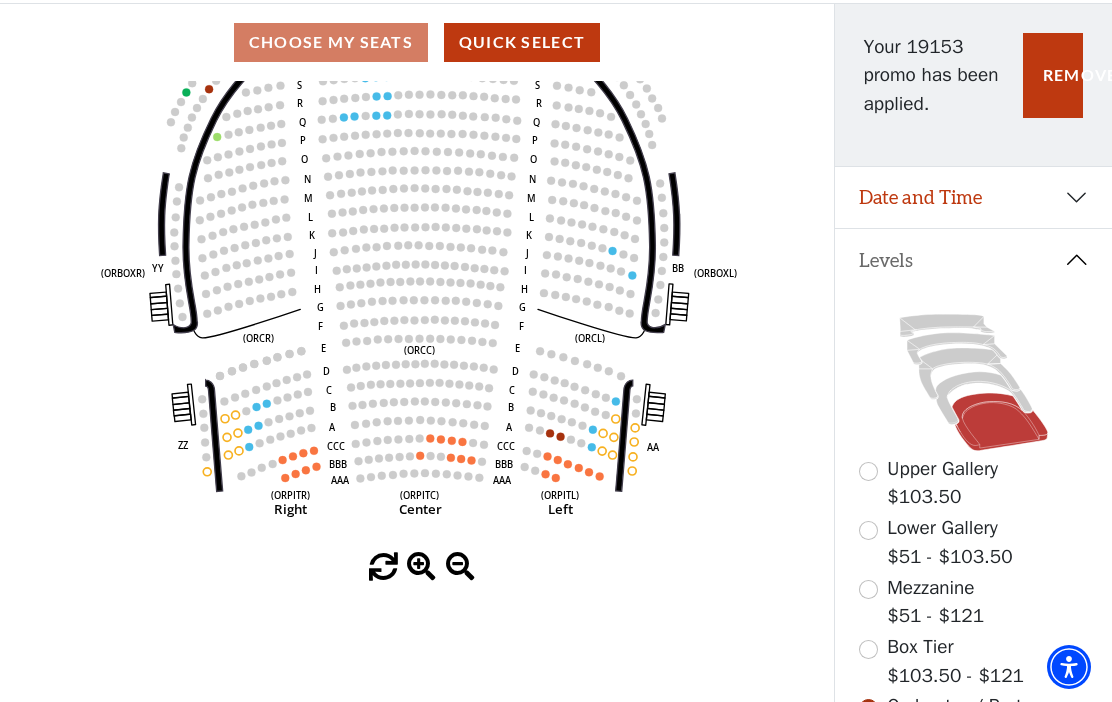 click at bounding box center (421, 567) 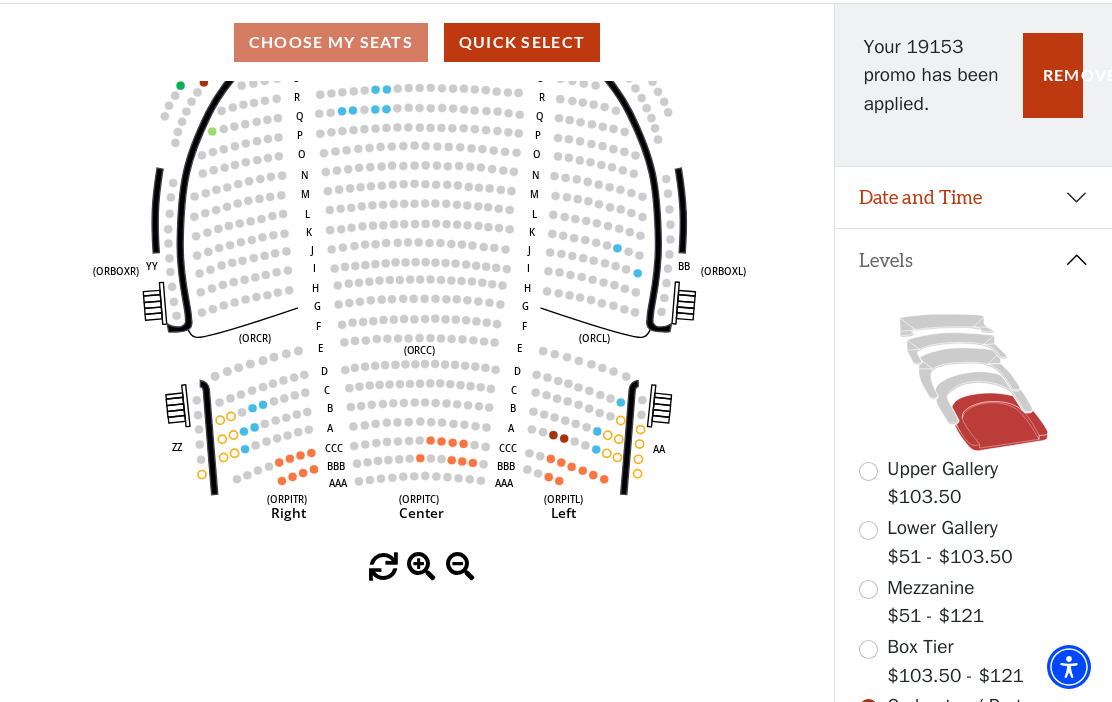 click 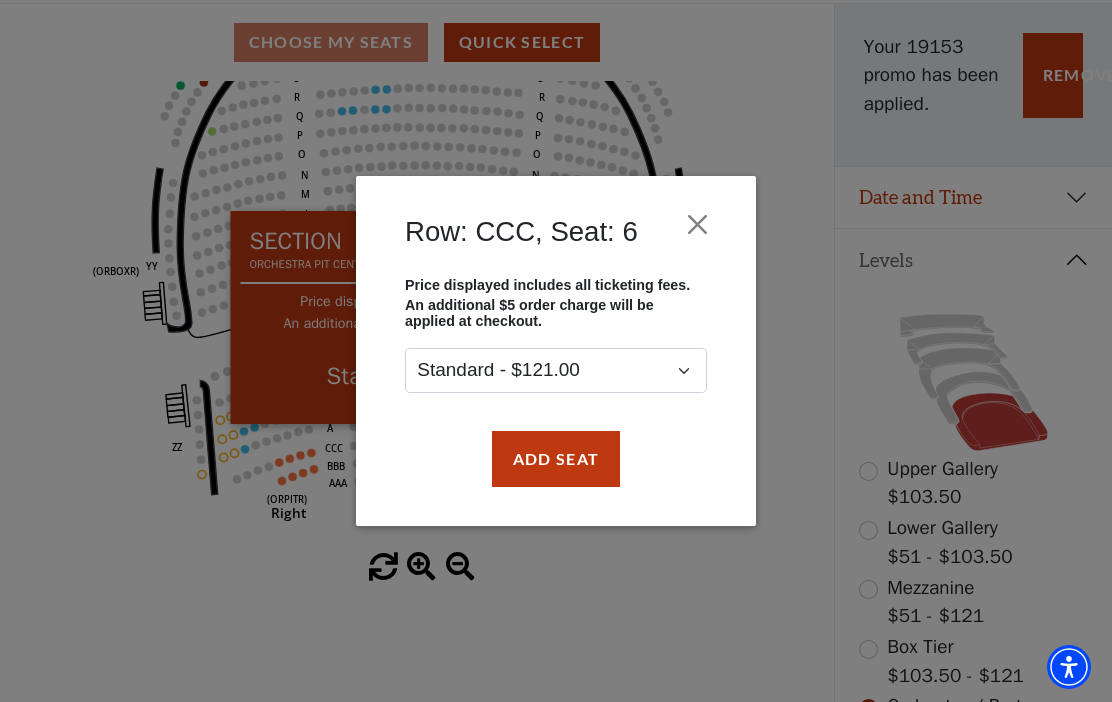 click at bounding box center (698, 224) 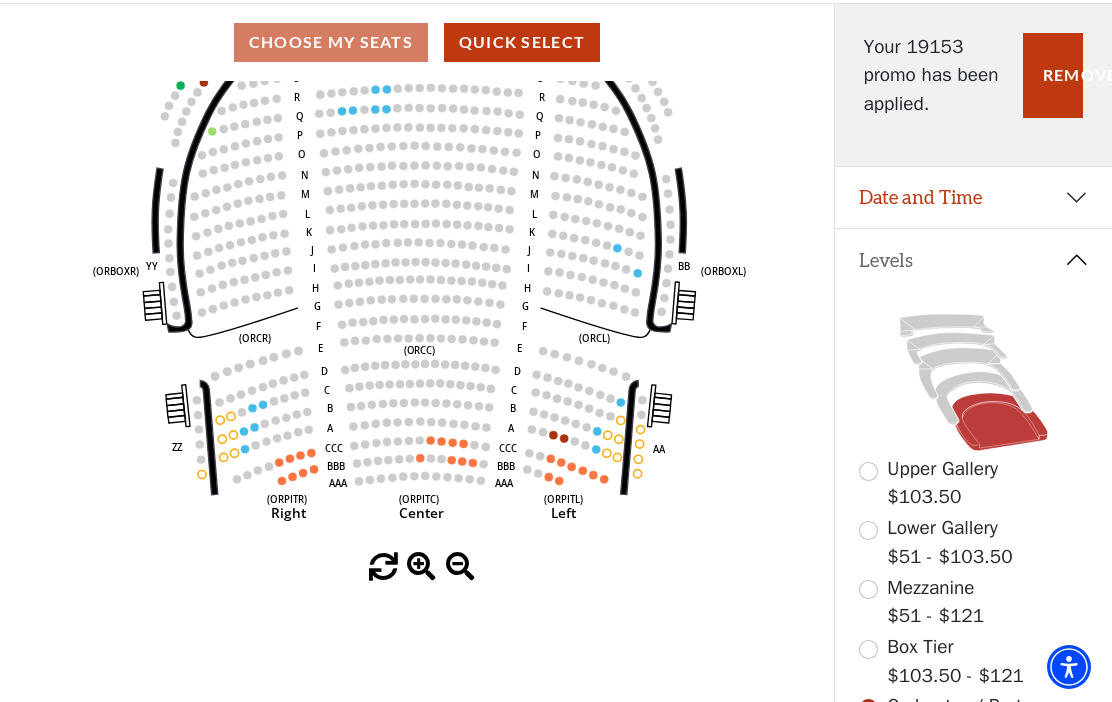 click on "Left   (ORPITL)   Right   (ORPITR)   Center   (ORPITC)   ZZ   AA   YY   BB   ZA   ZA   (ORCL)   (ORCR)   (ORCC)   (ORBOXL)   (ORBOXR)   (PARL)   (PAPR)   (PARC)   Z   Y   X   W   Z   Y   X   W   V   U   T   S   R   Q   P   O   N   M   L   K   J   I   H   G   F   E   D   C   B   A   CCC   BBB   AAA   V   U   T   S   R   Q   P   O   N   M   L   K   J   I   H   G   F   E   D   C   B   A   CCC   BBB   AAA" 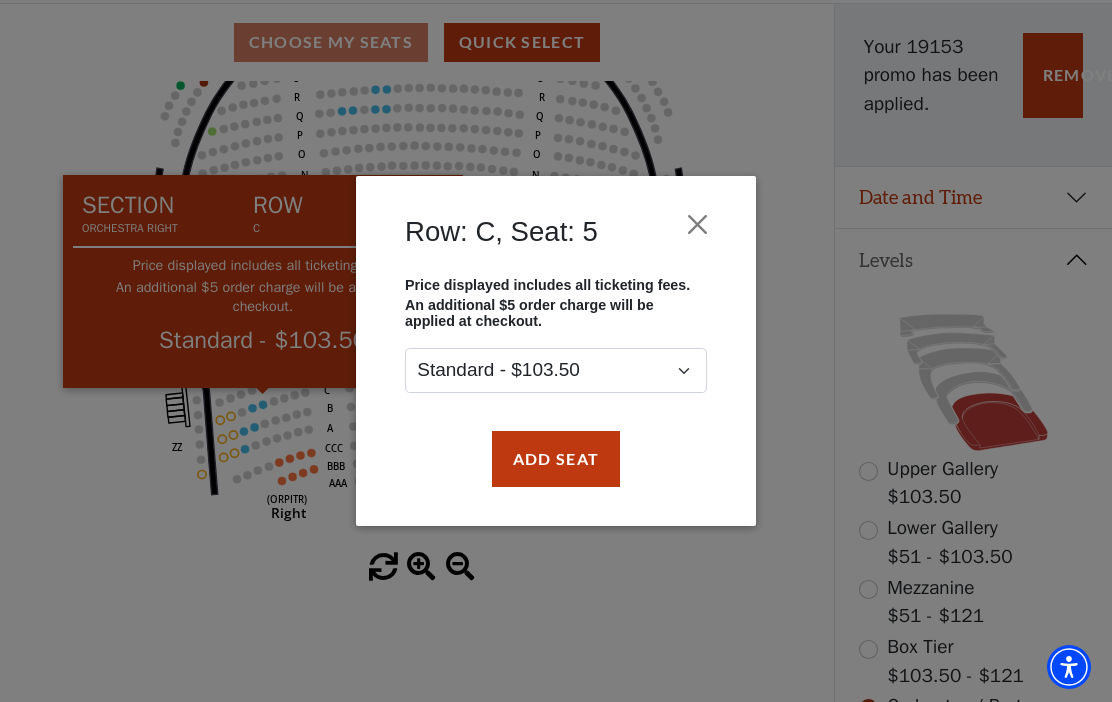 click at bounding box center (698, 224) 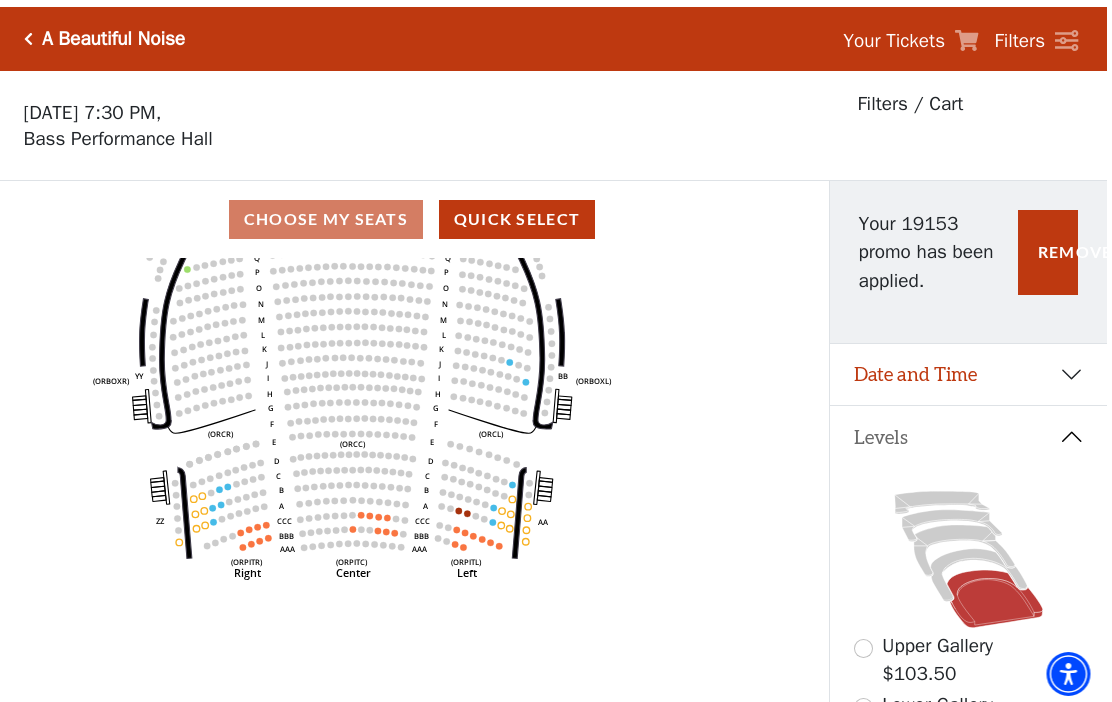 scroll, scrollTop: 0, scrollLeft: 6, axis: horizontal 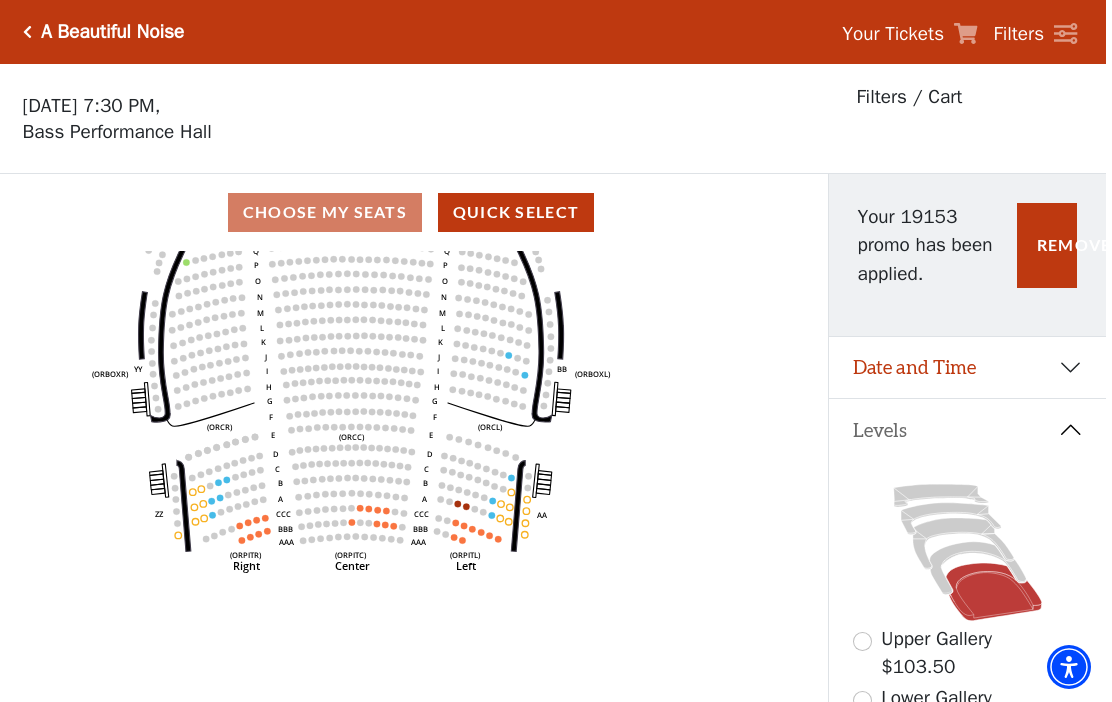 click on "Date and Time" at bounding box center [967, 368] 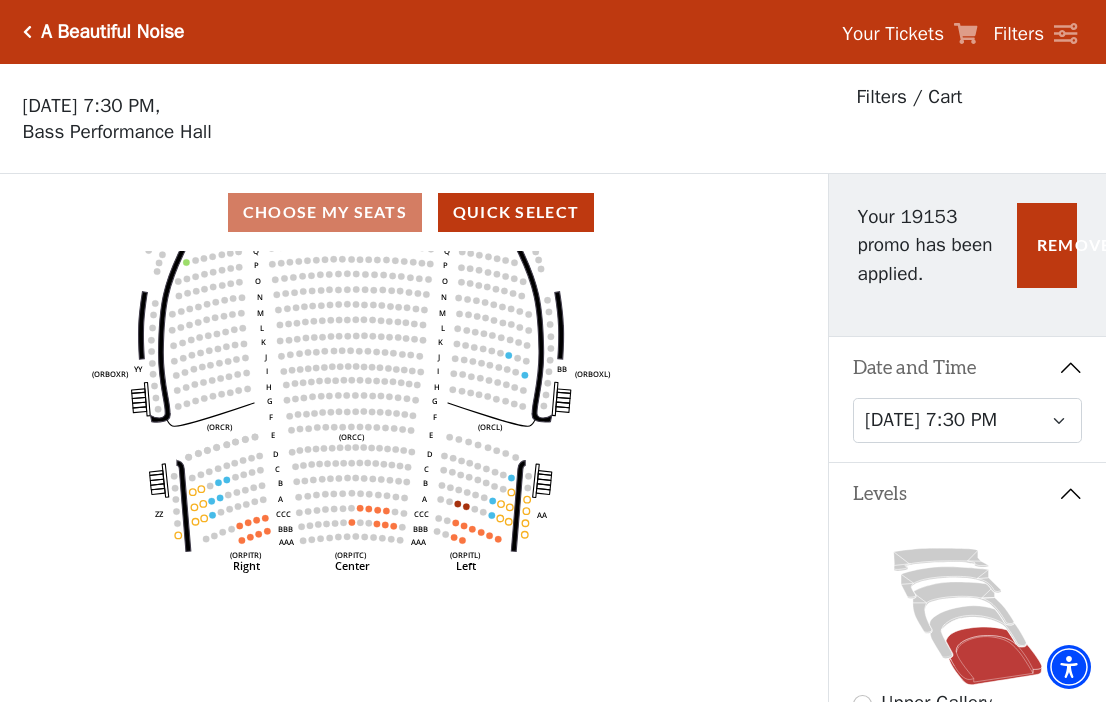 click on "Date and Time" at bounding box center (967, 368) 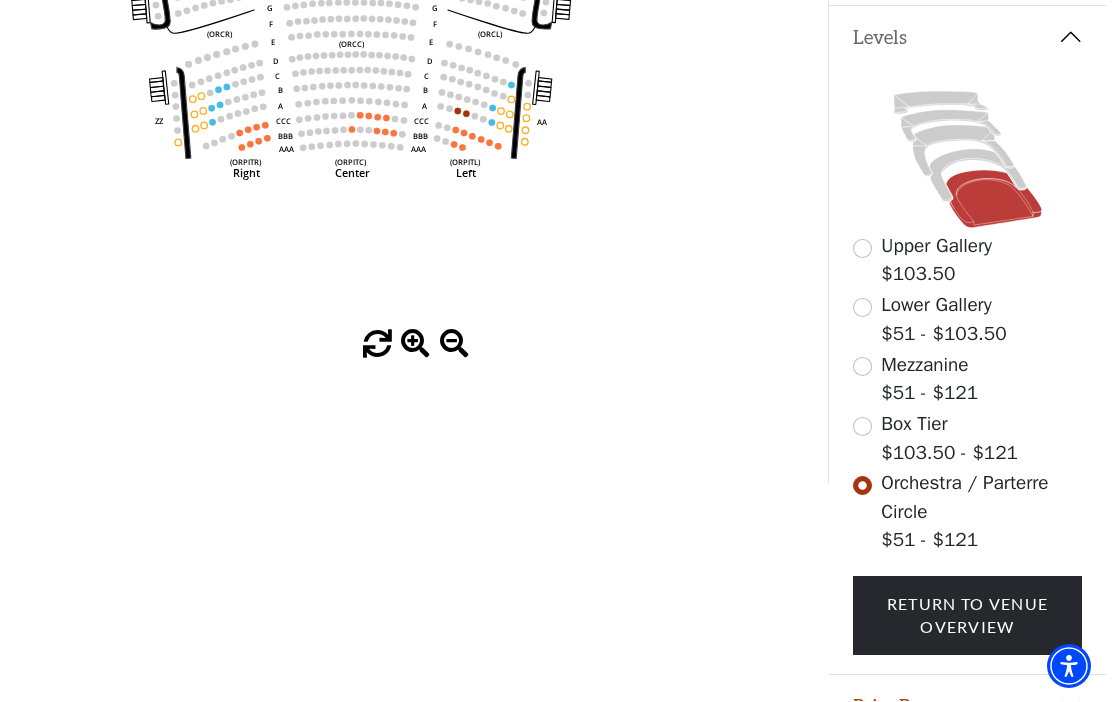 scroll, scrollTop: 479, scrollLeft: 6, axis: both 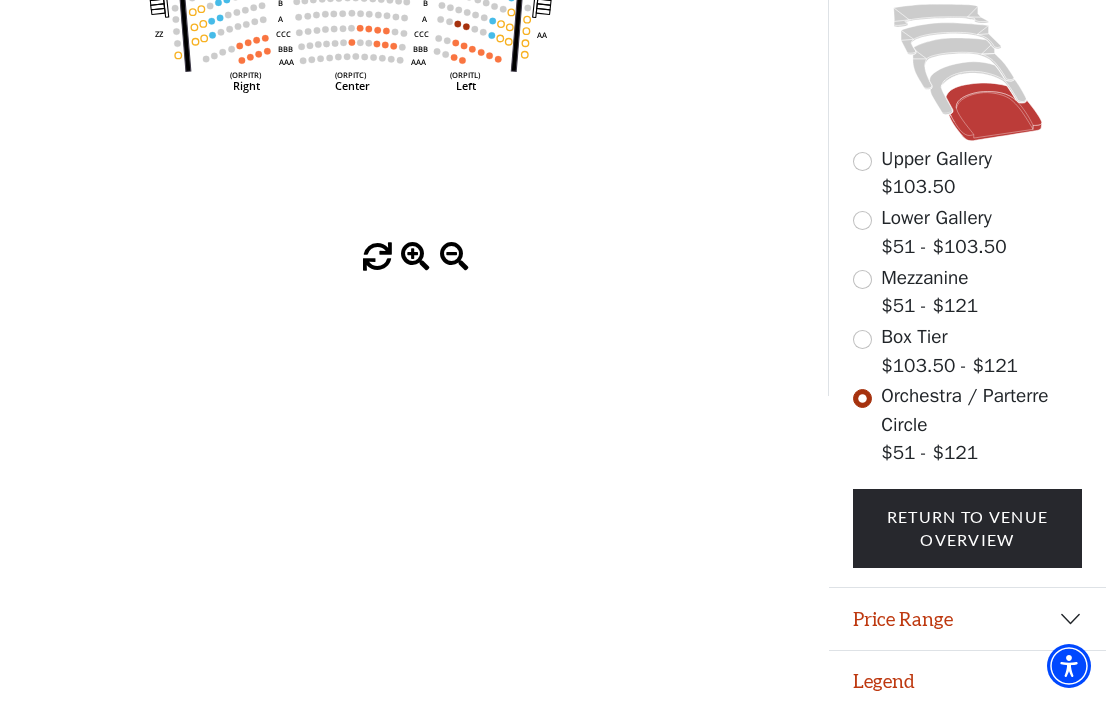 click on "Price Range" at bounding box center (967, 620) 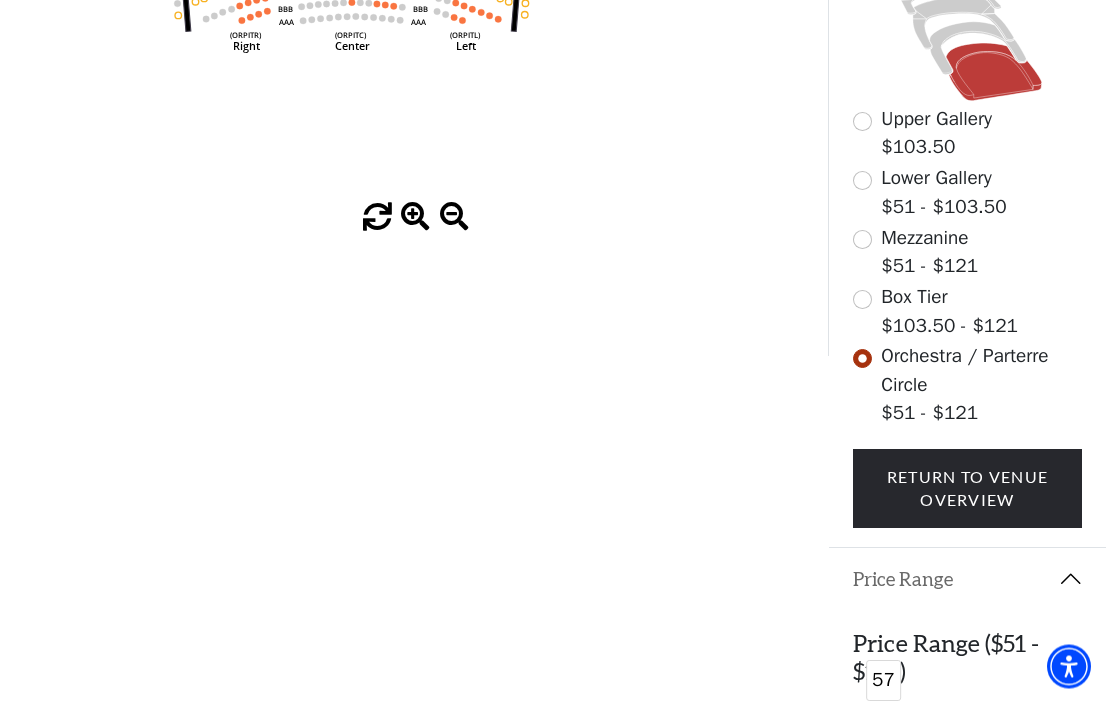 scroll, scrollTop: 519, scrollLeft: 6, axis: both 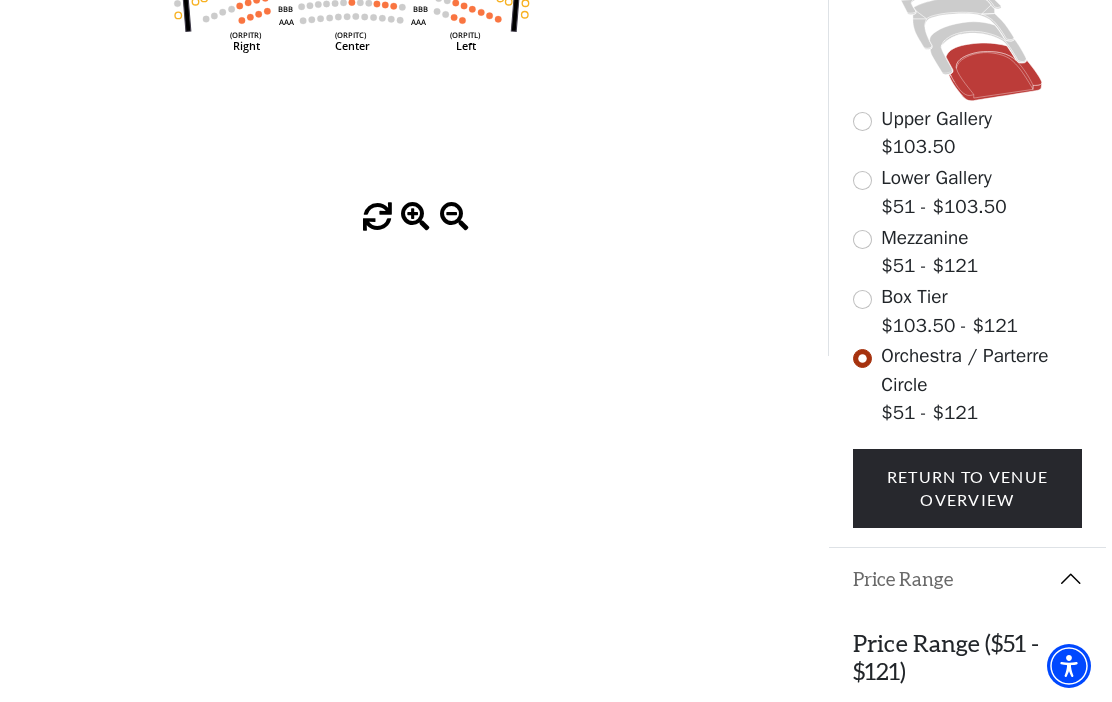 click on "*{
pointer-events: fill;
}
A Beautiful Noise   Your Tickets       Filters     Choose Your Own Seats
Tuesday, October 28 at 7:30 PM,
Bass Performance Hall
Filters / Cart
Current Level   Orchestra / Parterre Circle" 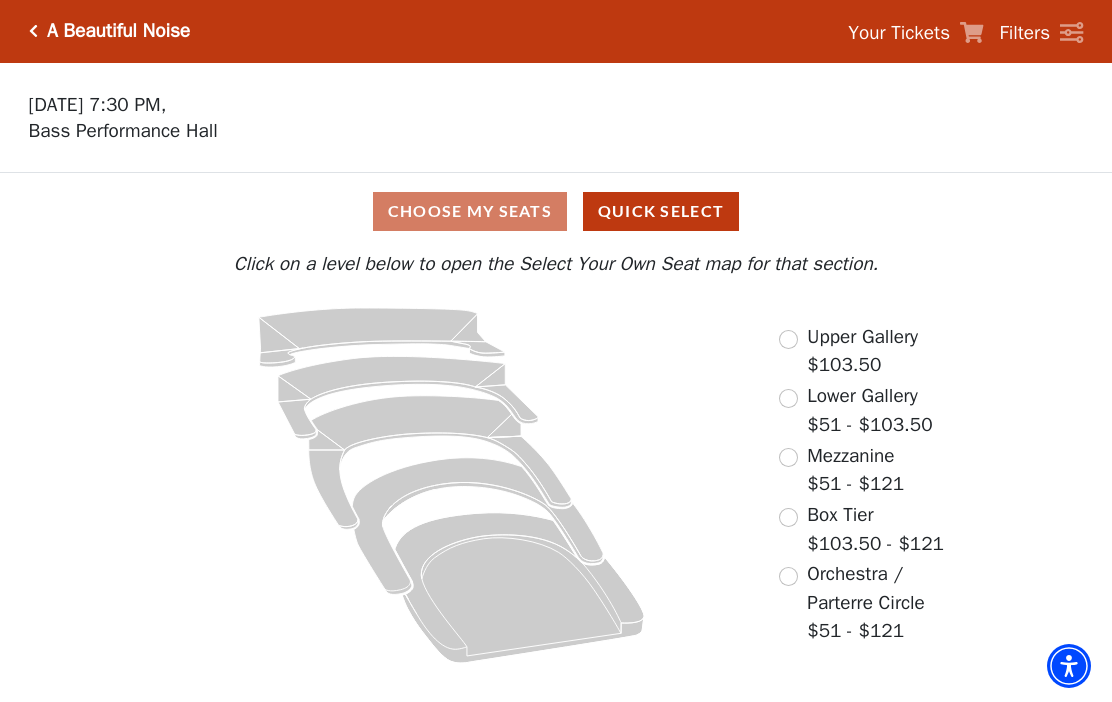 click at bounding box center [788, 577] 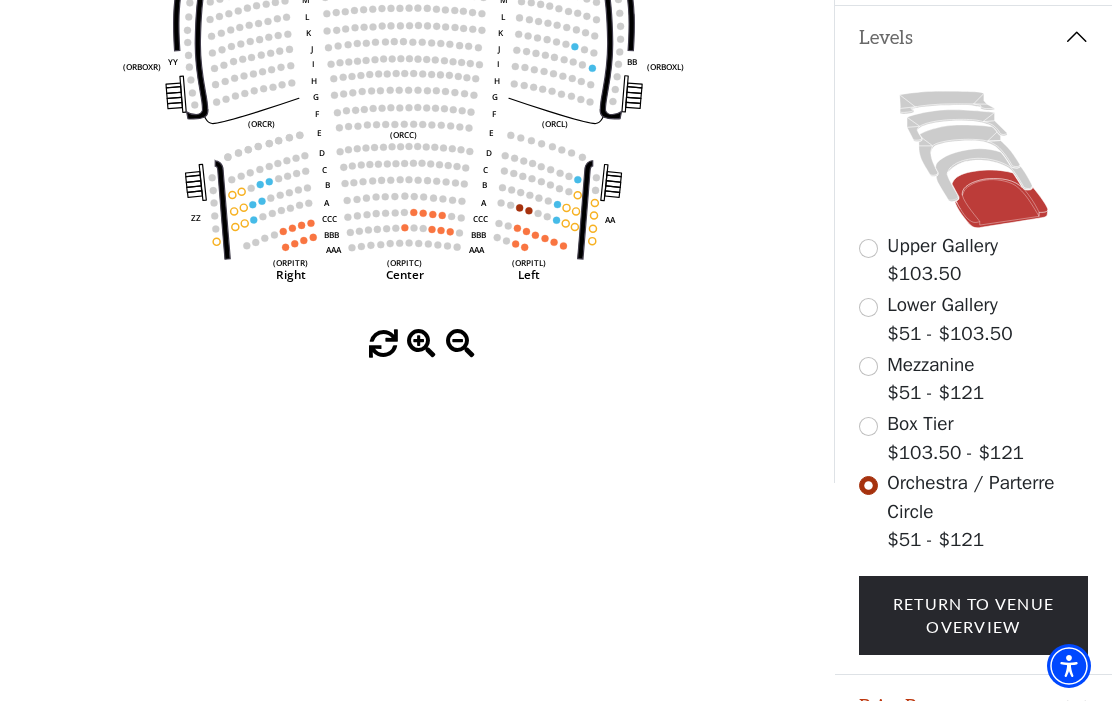 scroll, scrollTop: 479, scrollLeft: 0, axis: vertical 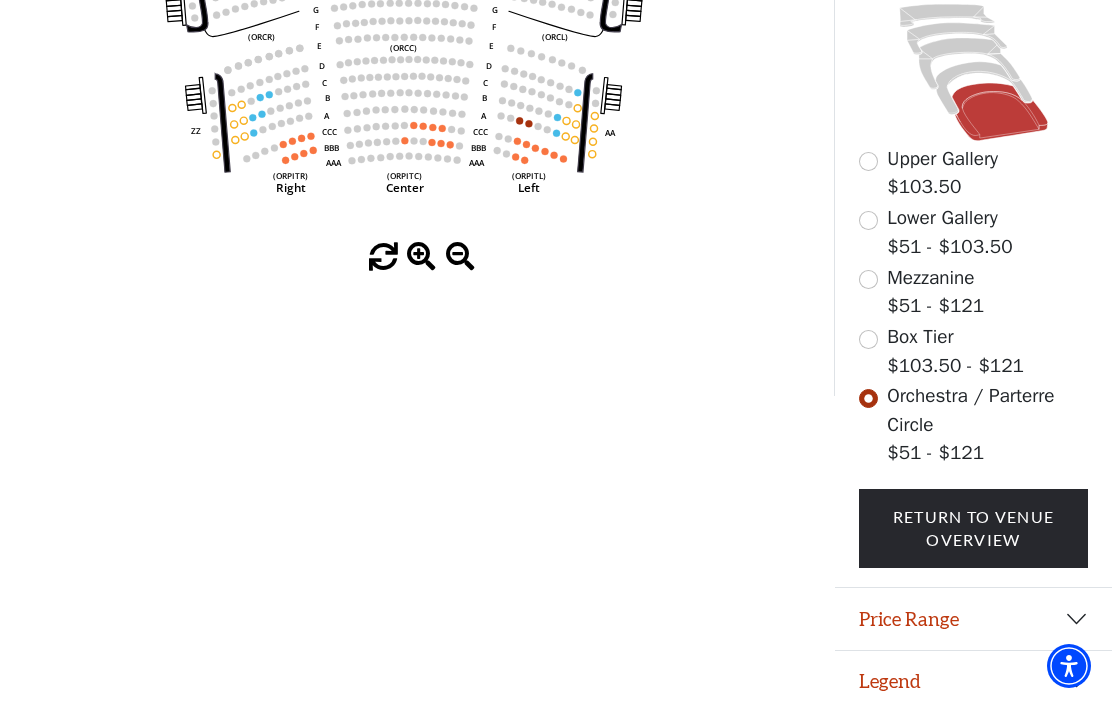click on "Legend" at bounding box center [973, 683] 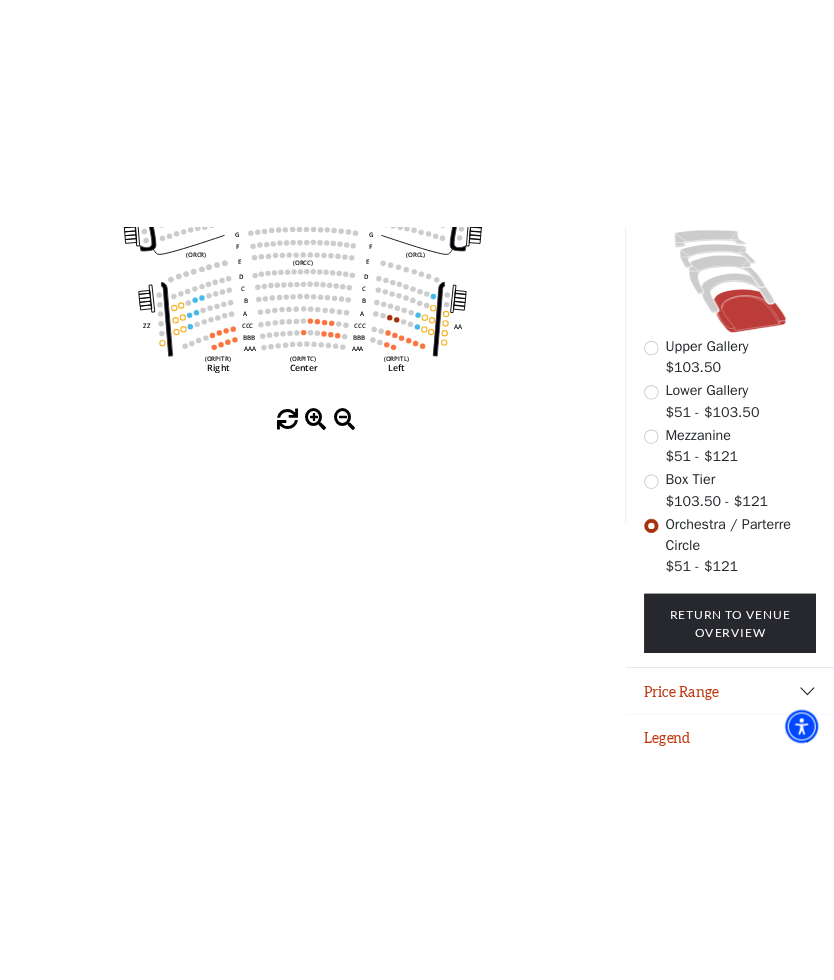 scroll, scrollTop: 480, scrollLeft: 0, axis: vertical 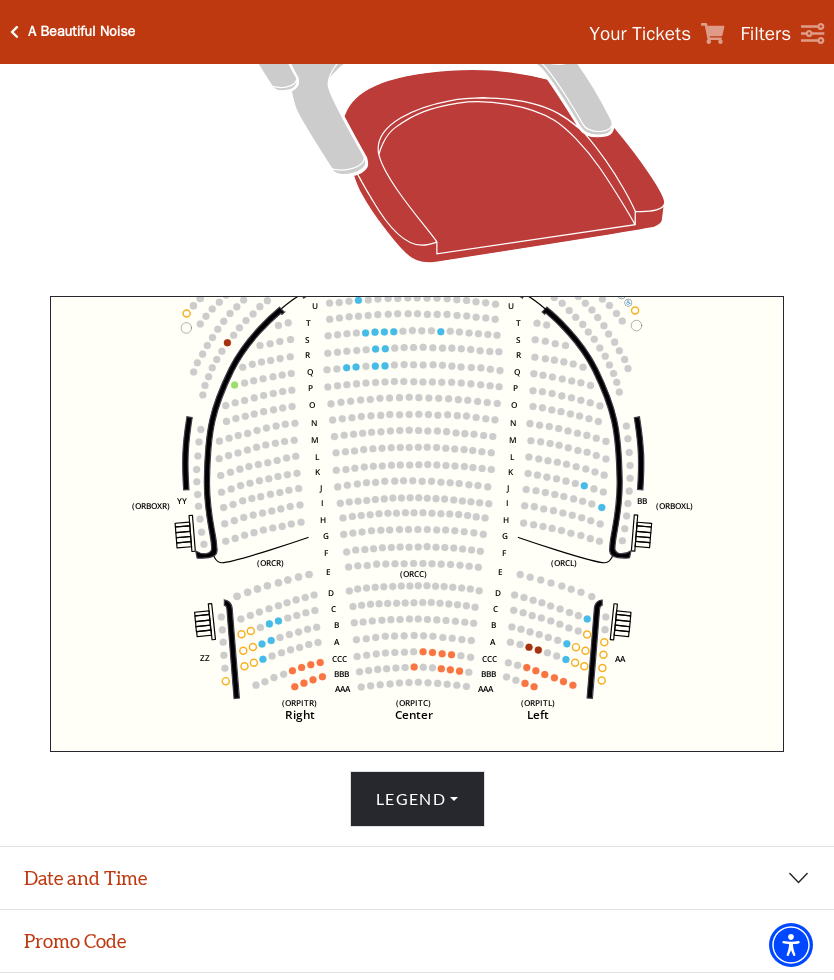 click on "Legend" at bounding box center [417, 799] 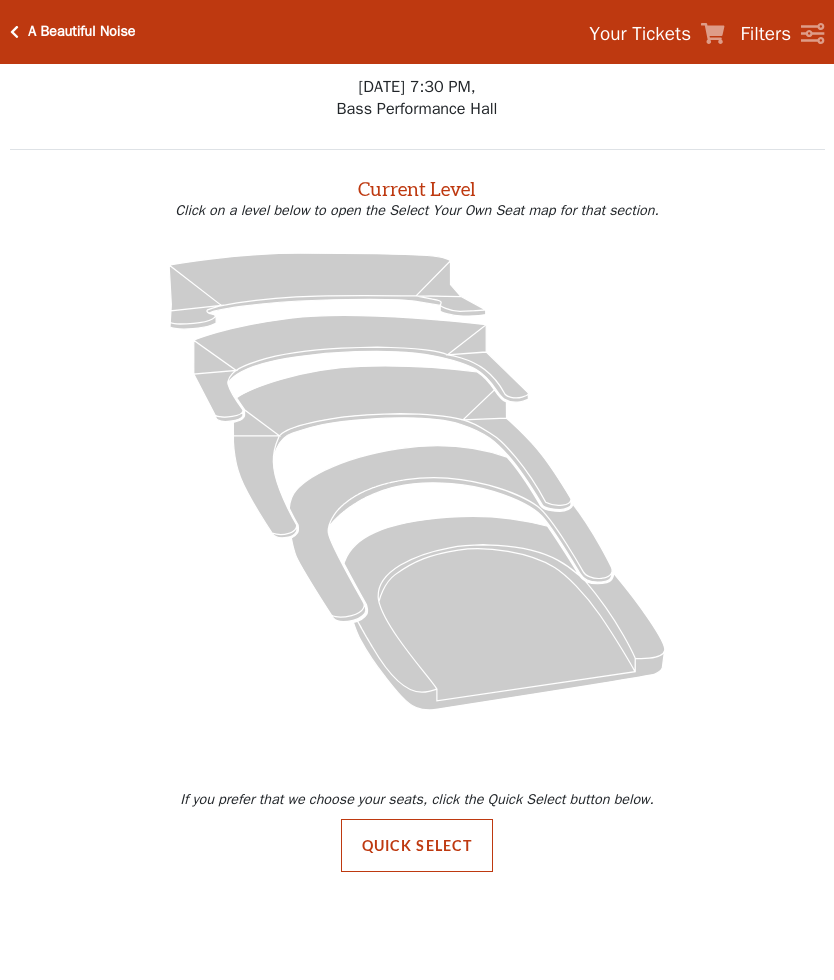 scroll, scrollTop: 0, scrollLeft: 0, axis: both 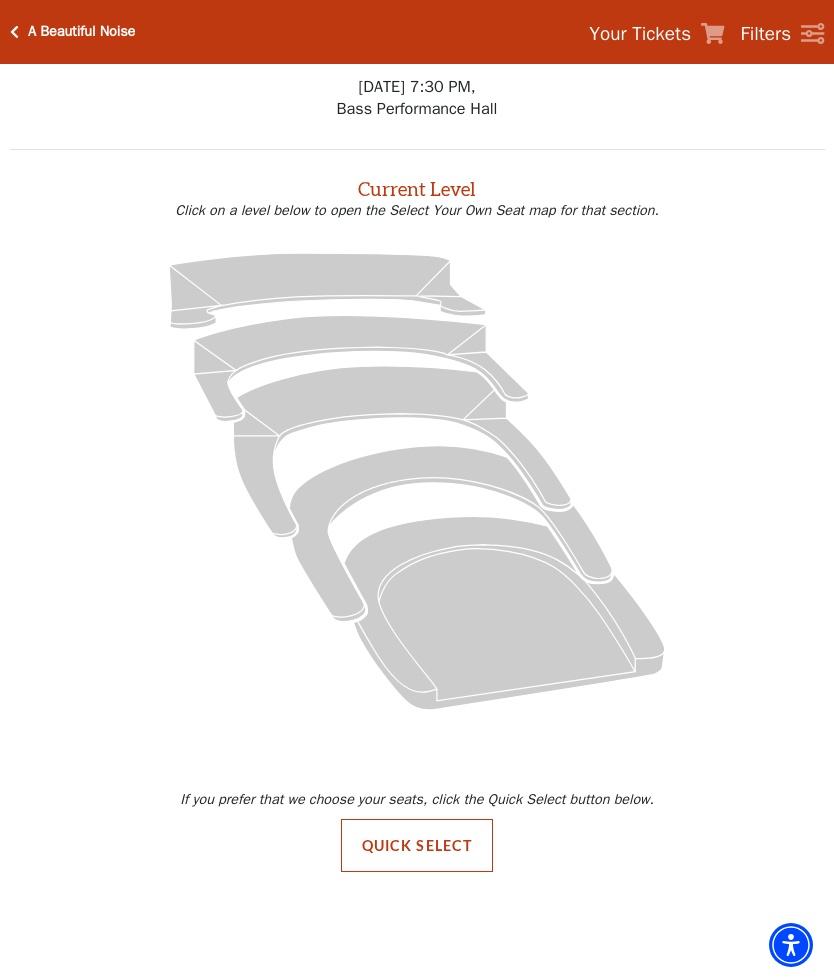 click 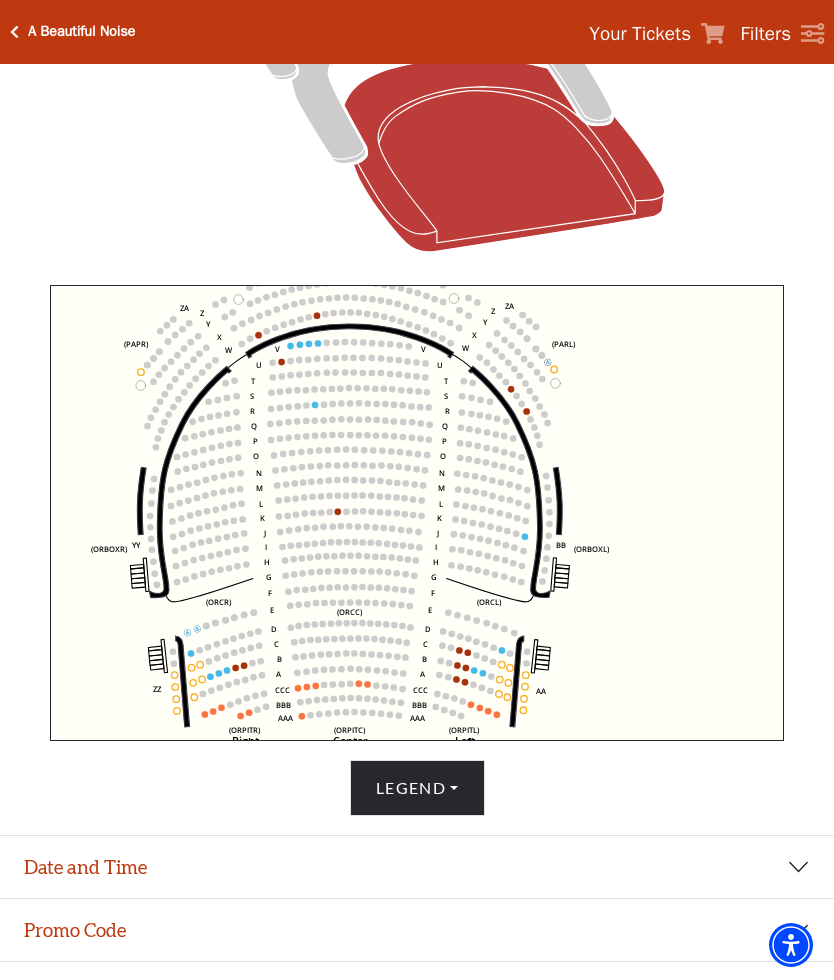 scroll, scrollTop: 538, scrollLeft: 0, axis: vertical 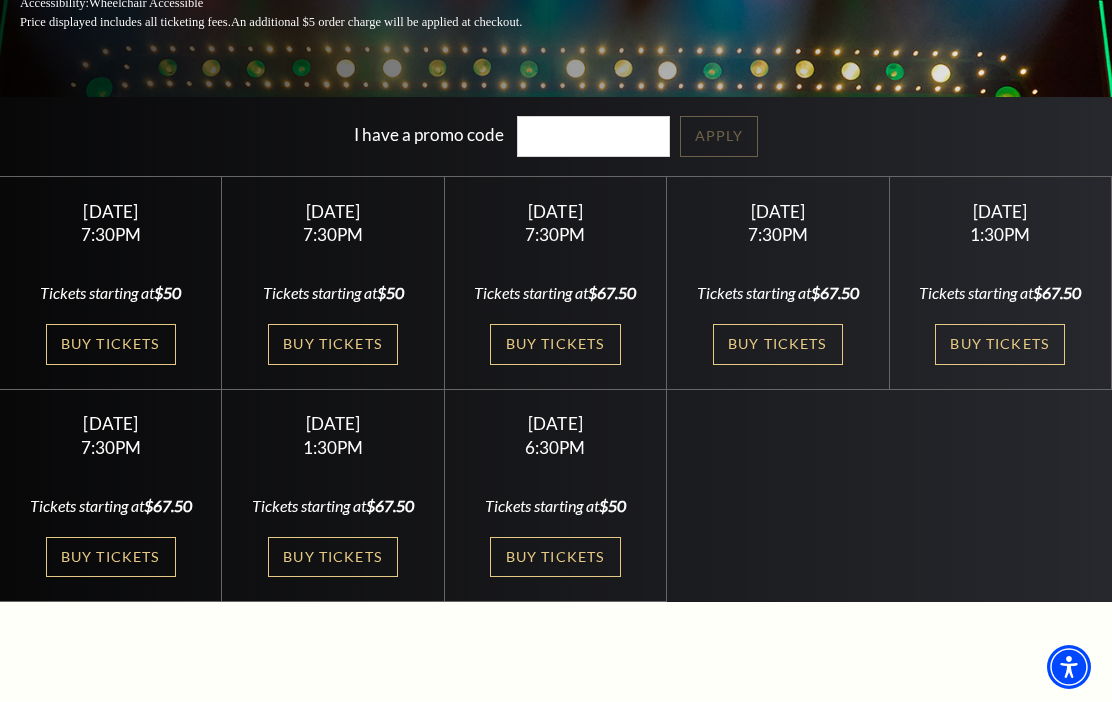 click on "Buy Tickets" at bounding box center (333, 344) 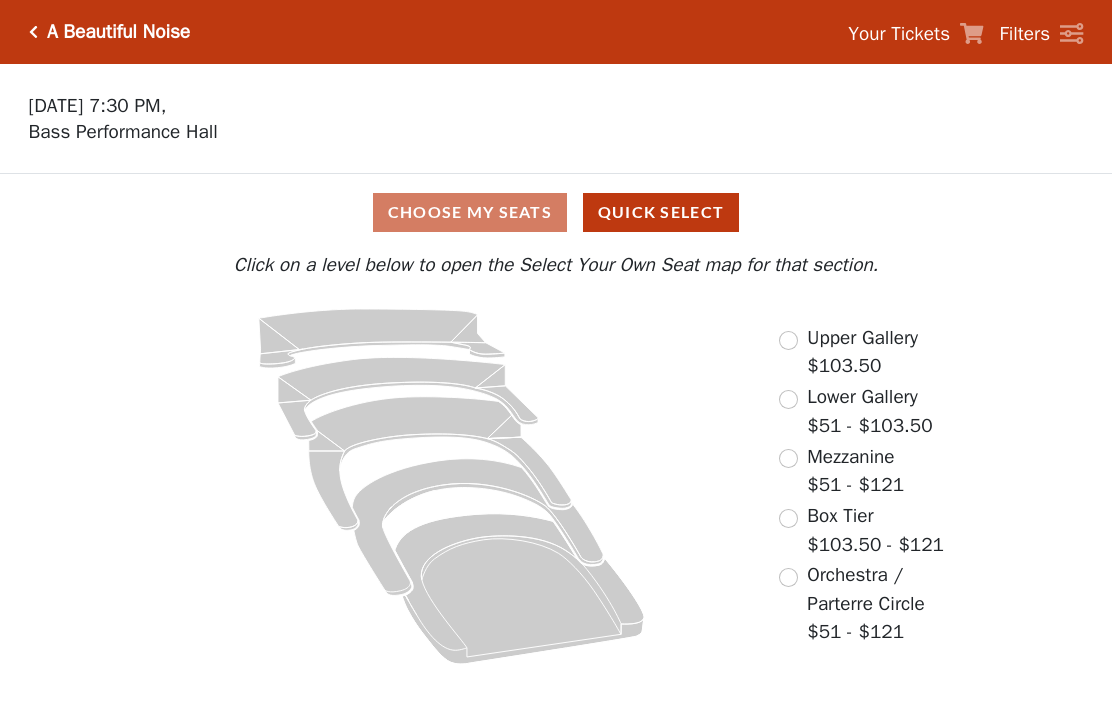 scroll, scrollTop: 0, scrollLeft: 0, axis: both 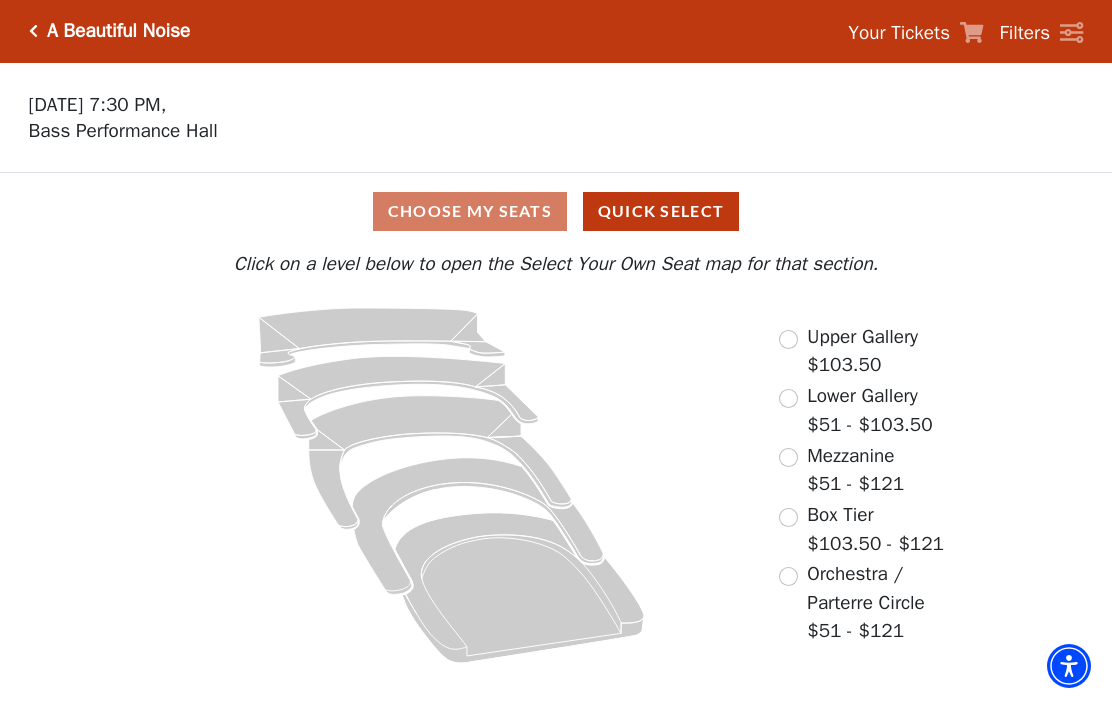 click at bounding box center [788, 577] 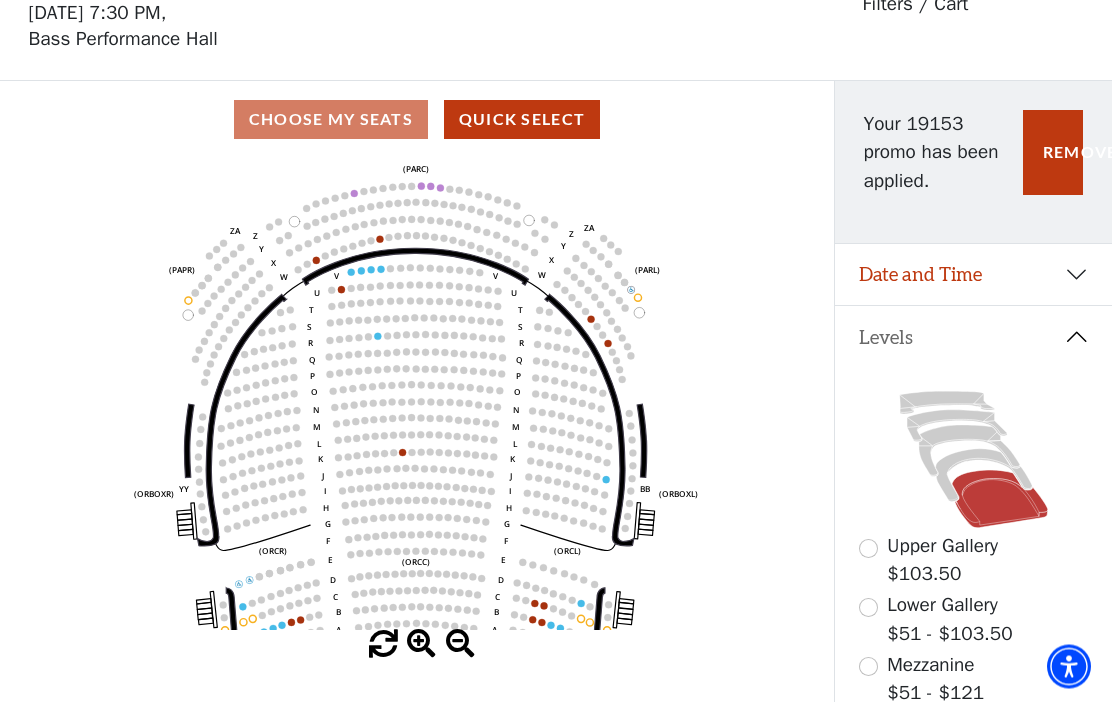 scroll, scrollTop: 93, scrollLeft: 0, axis: vertical 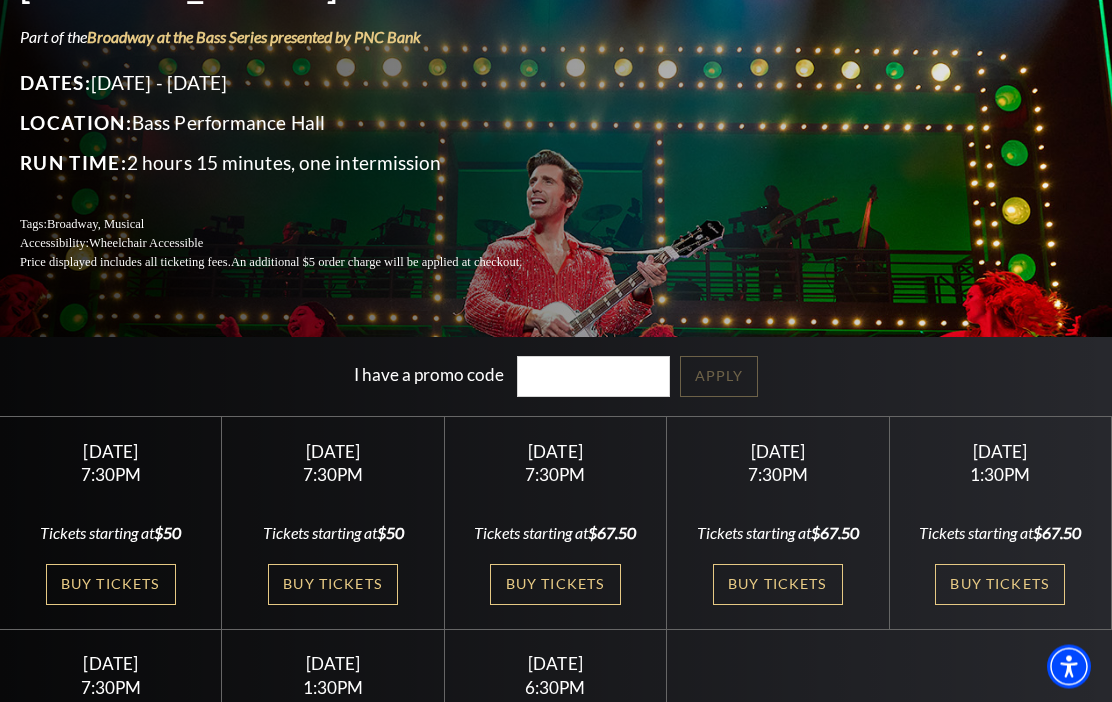 click on "Buy Tickets" at bounding box center [111, 585] 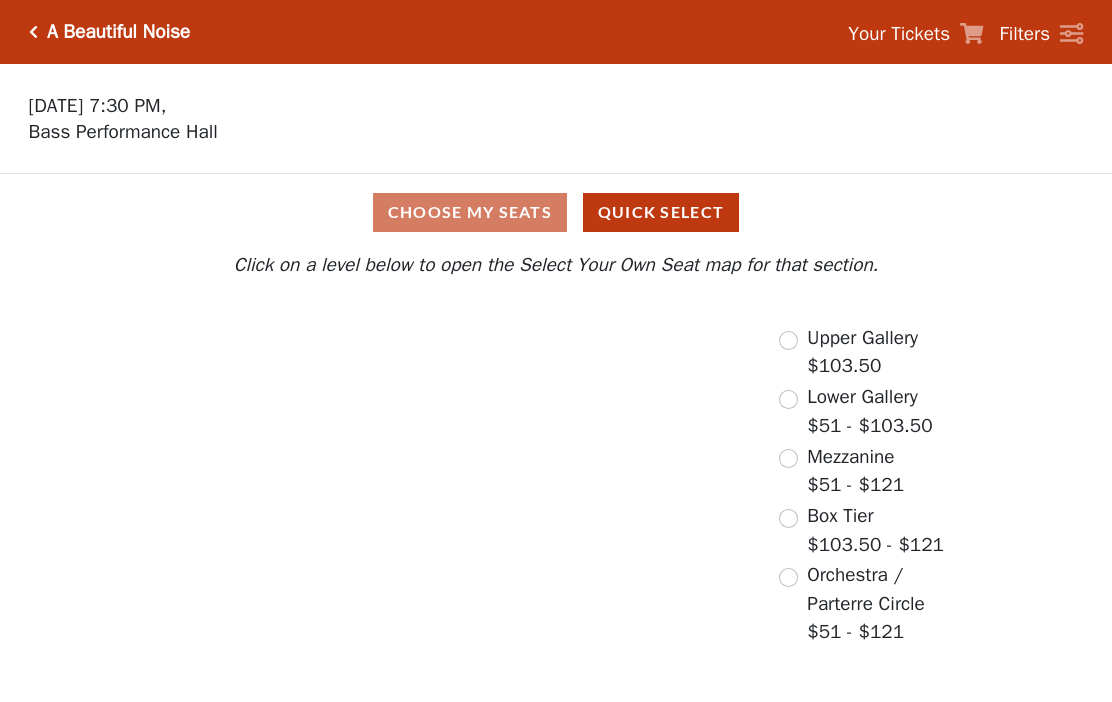 scroll, scrollTop: 0, scrollLeft: 0, axis: both 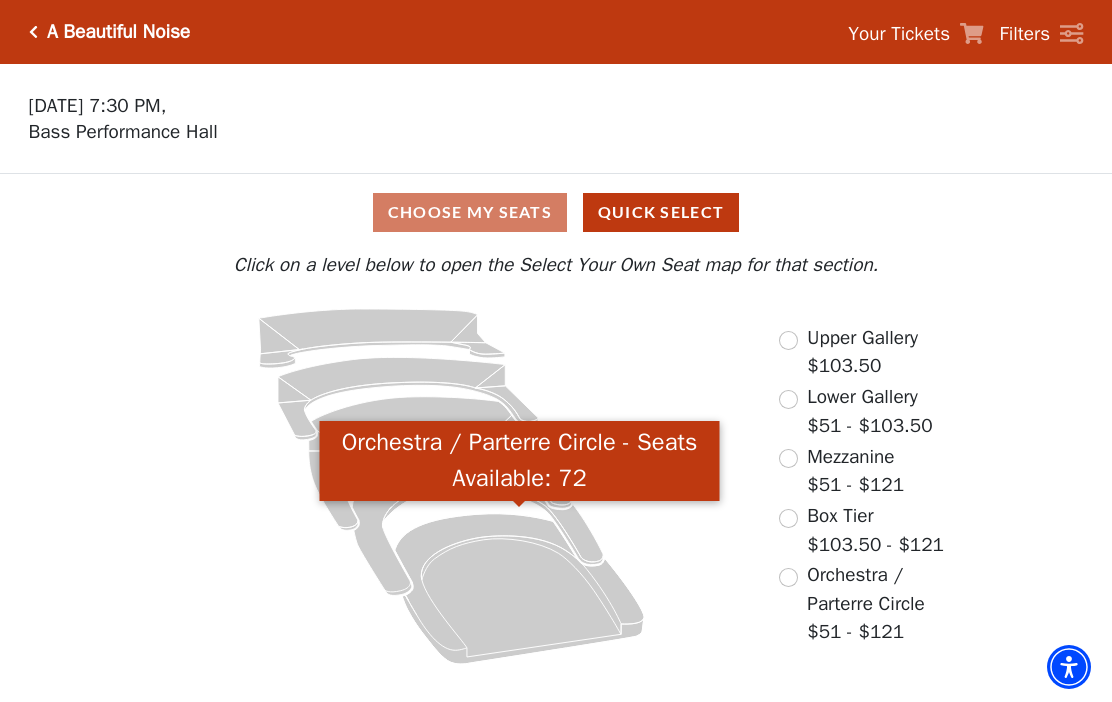 click 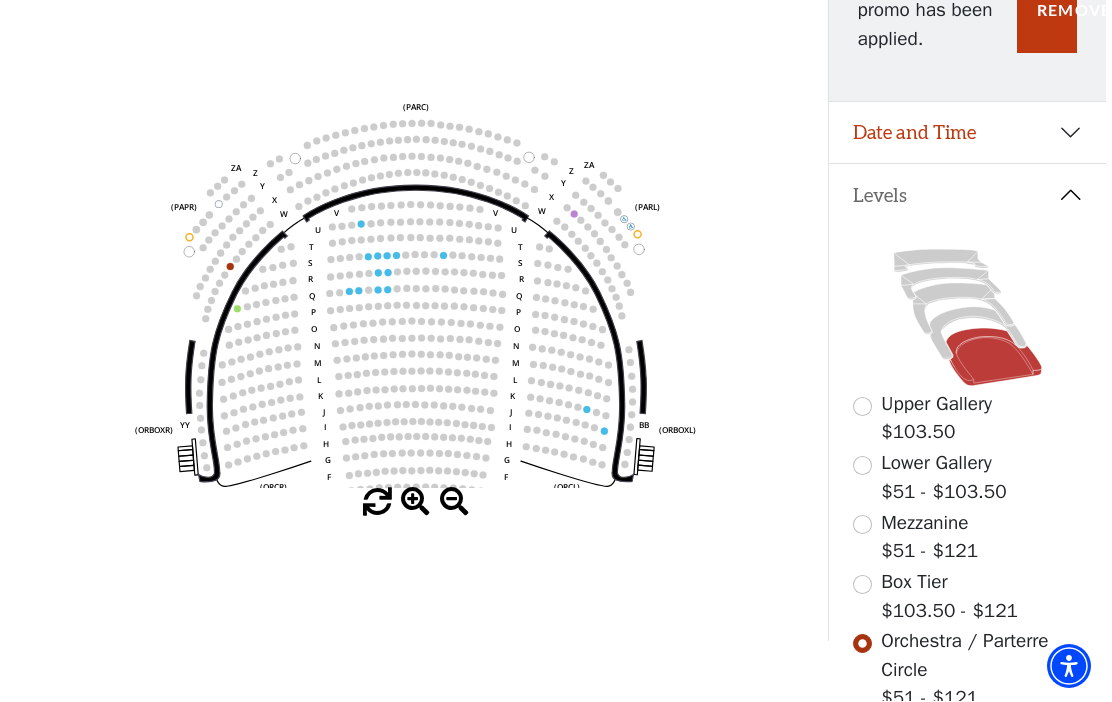 scroll, scrollTop: 235, scrollLeft: 6, axis: both 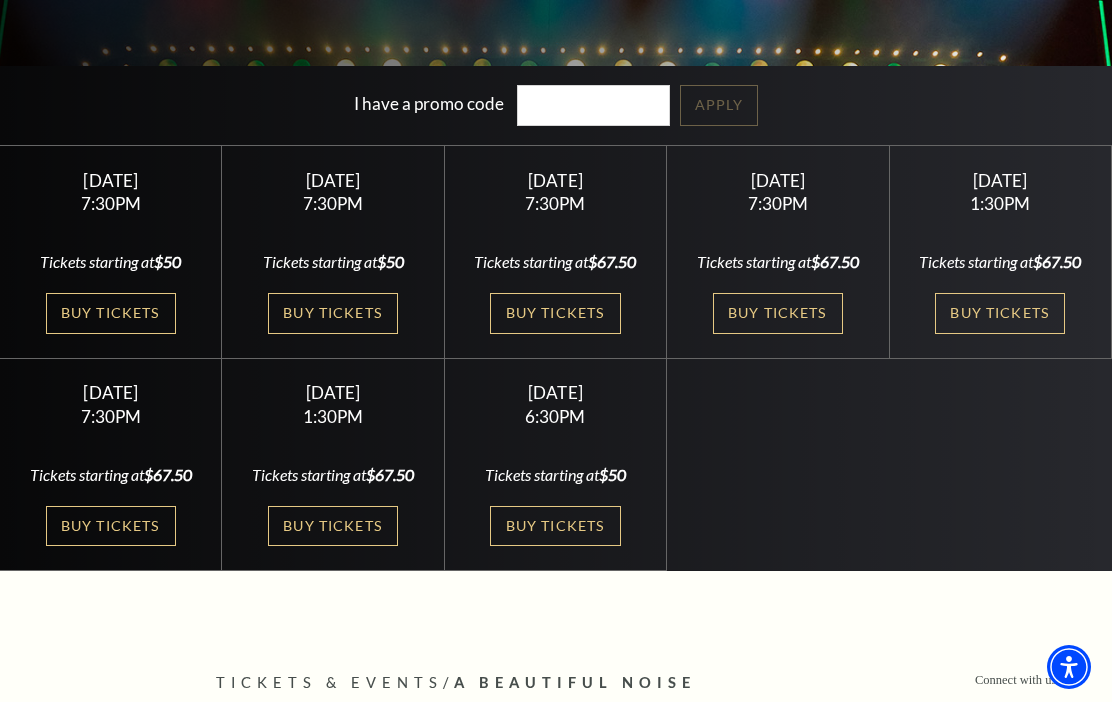 click on "Buy Tickets" at bounding box center [111, 313] 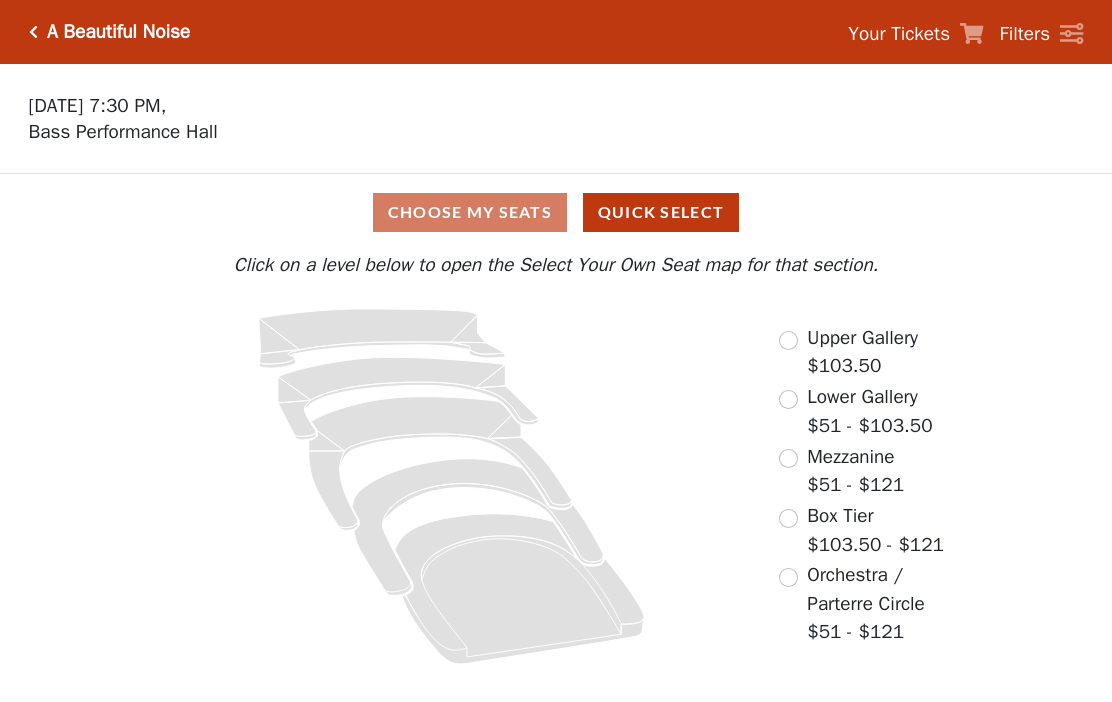 scroll, scrollTop: 0, scrollLeft: 0, axis: both 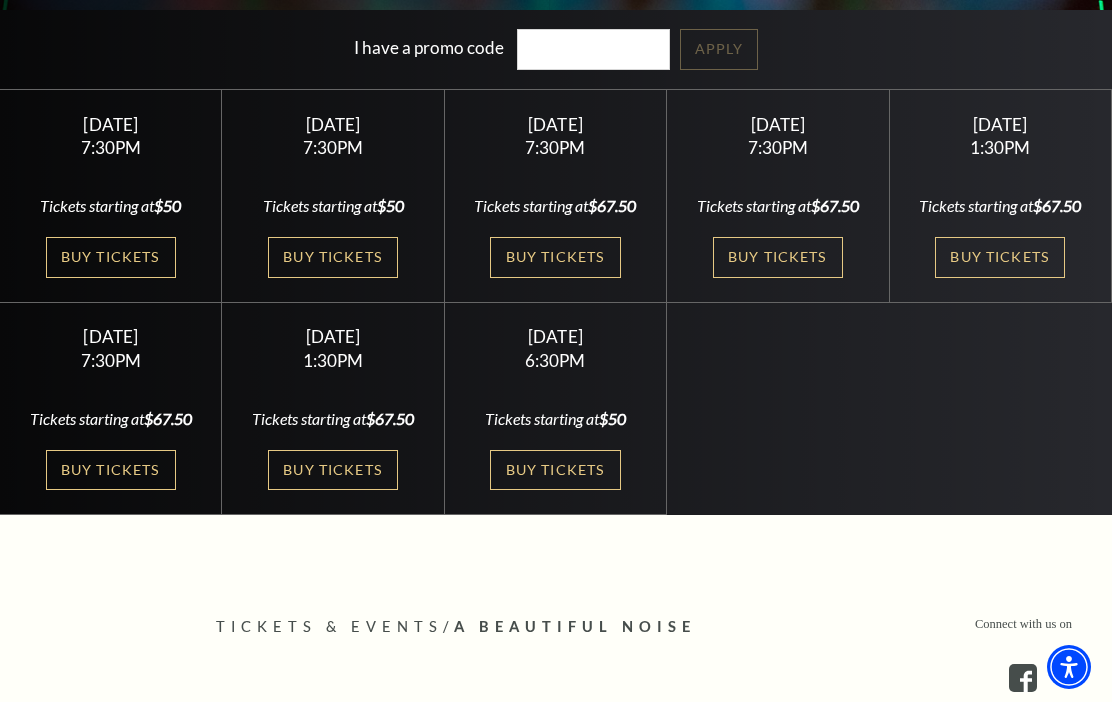 click on "Buy Tickets" at bounding box center (111, 257) 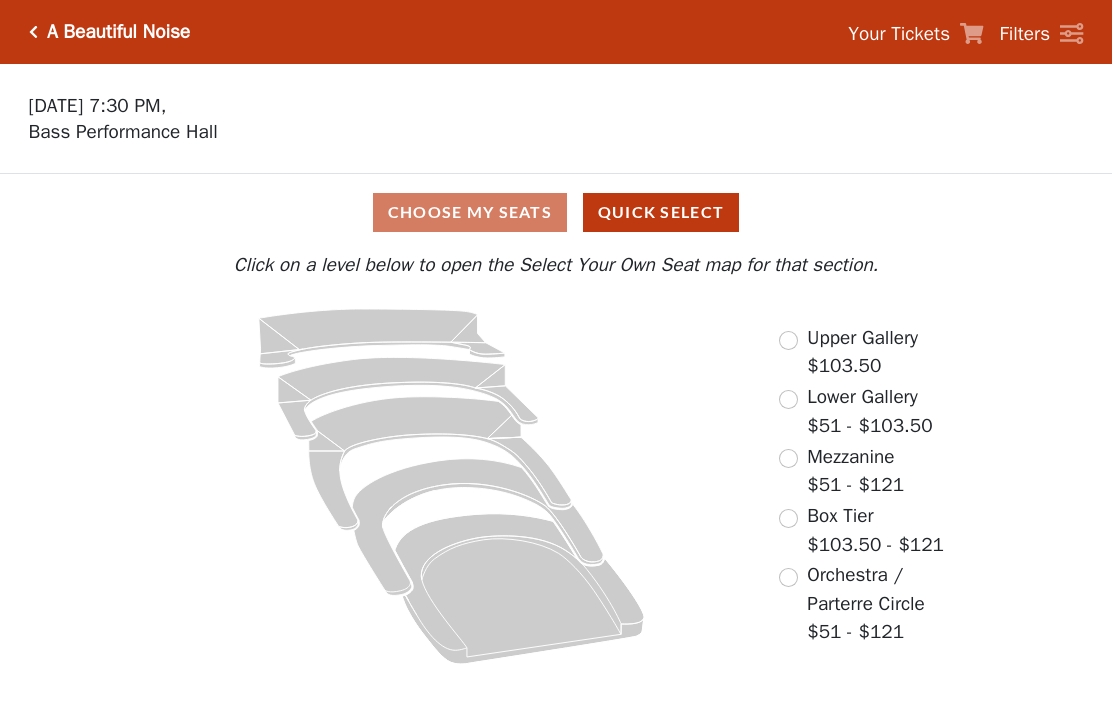 scroll, scrollTop: 0, scrollLeft: 0, axis: both 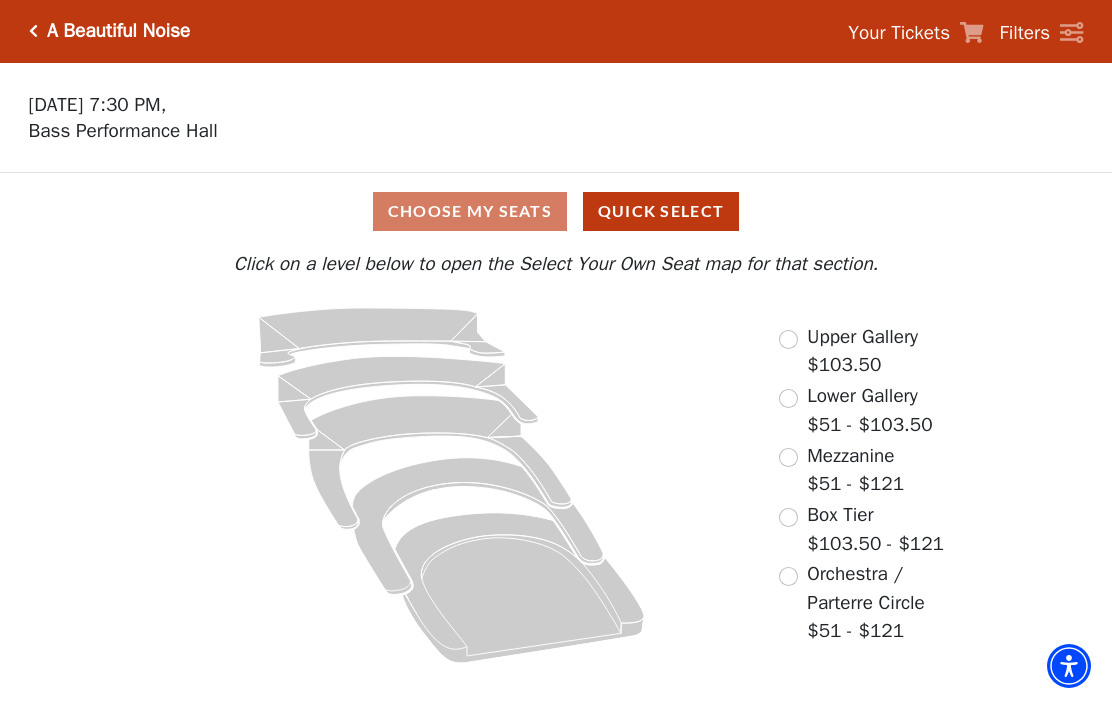 click at bounding box center [788, 577] 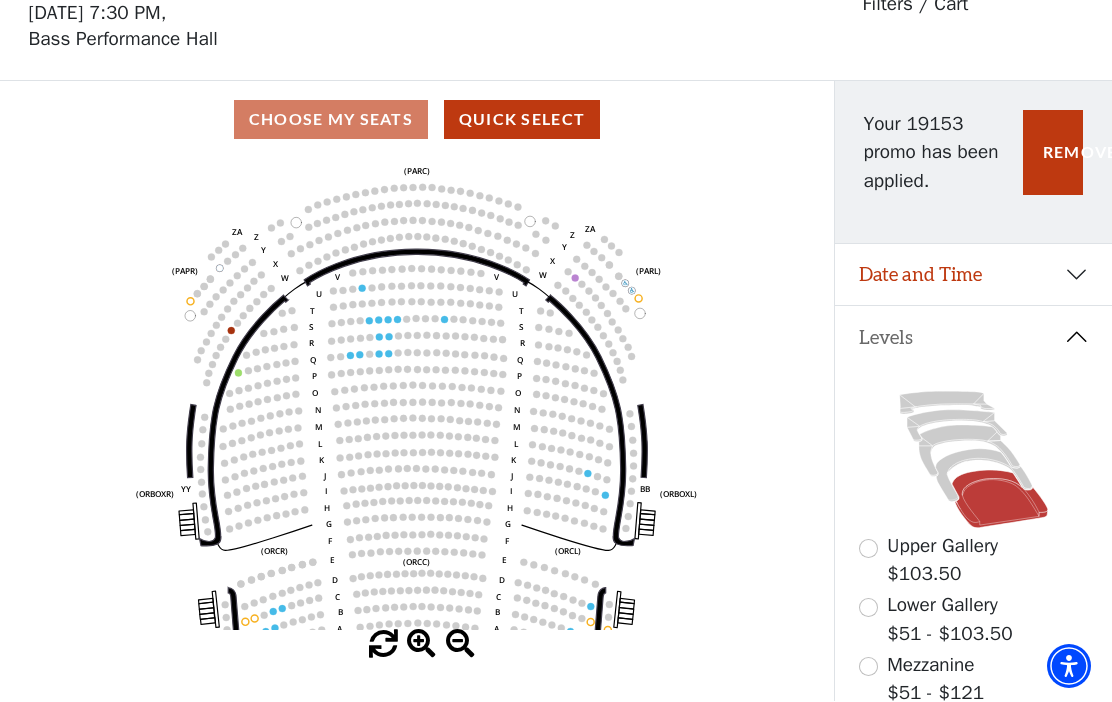 scroll, scrollTop: 93, scrollLeft: 0, axis: vertical 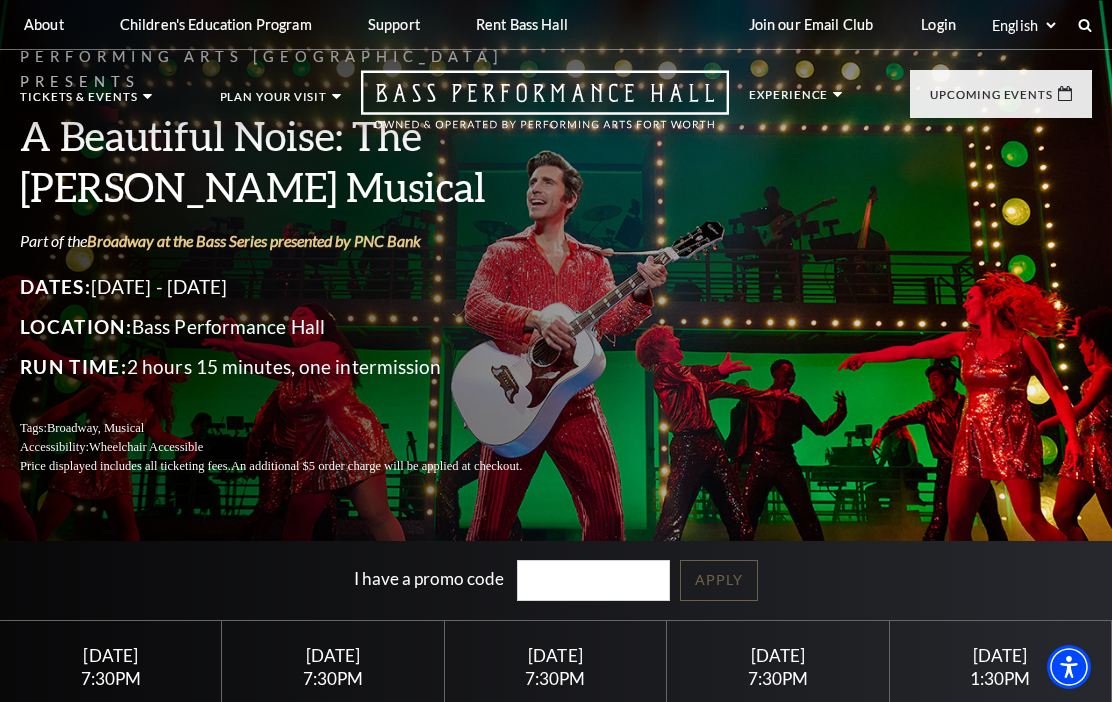 click on "Tickets & Events
Now On Sale
Broadway At The Bass presented by PNC Bank
Irwin Steel Popular Entertainment
The Cliburn
Calendar
Season Tickets
Group Tickets
Mobile Ticketing
Ticket Exchanges
Ticket Guidelines
Lottery Tickets
Gift Certificates
Broadway At The Bass
Experience the best of touring Broadway in a world-class venue.
View Events
Season Ticket Benefits" at bounding box center (556, 99) 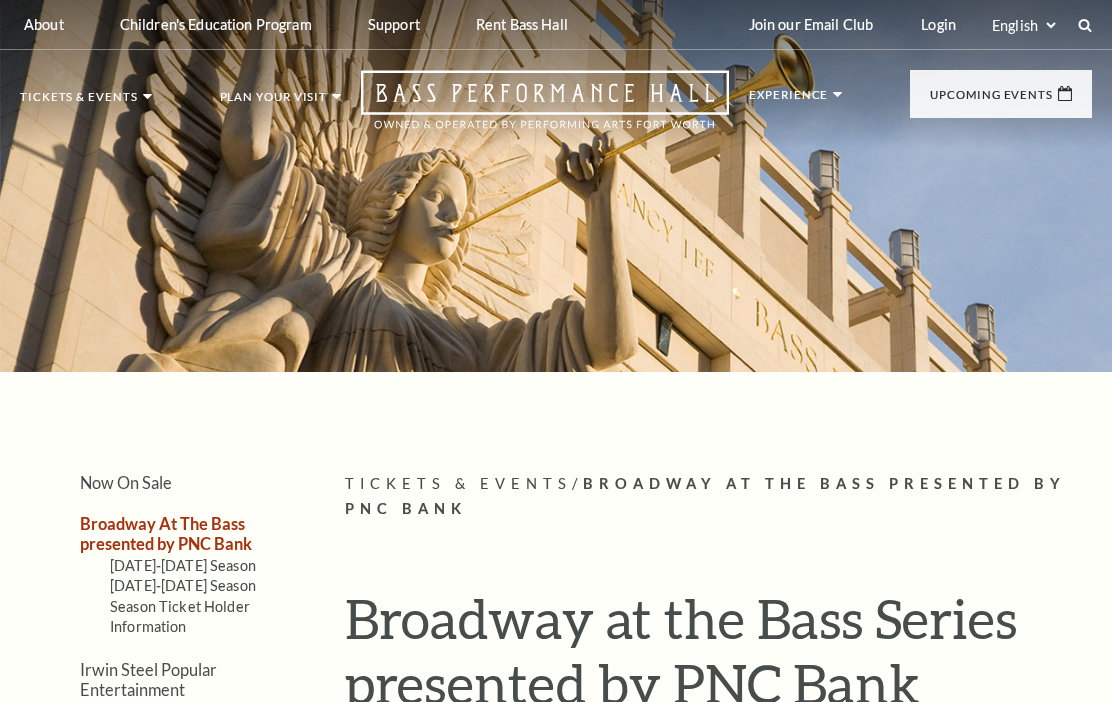 scroll, scrollTop: 0, scrollLeft: 0, axis: both 